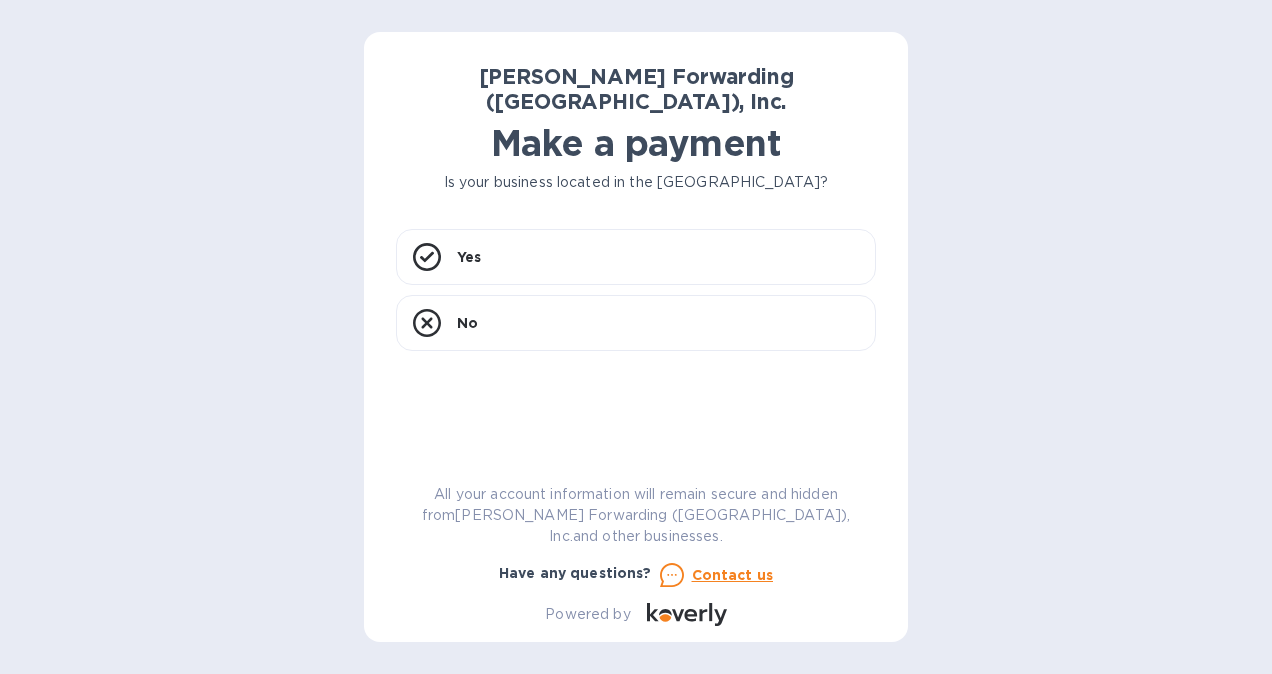 scroll, scrollTop: 0, scrollLeft: 0, axis: both 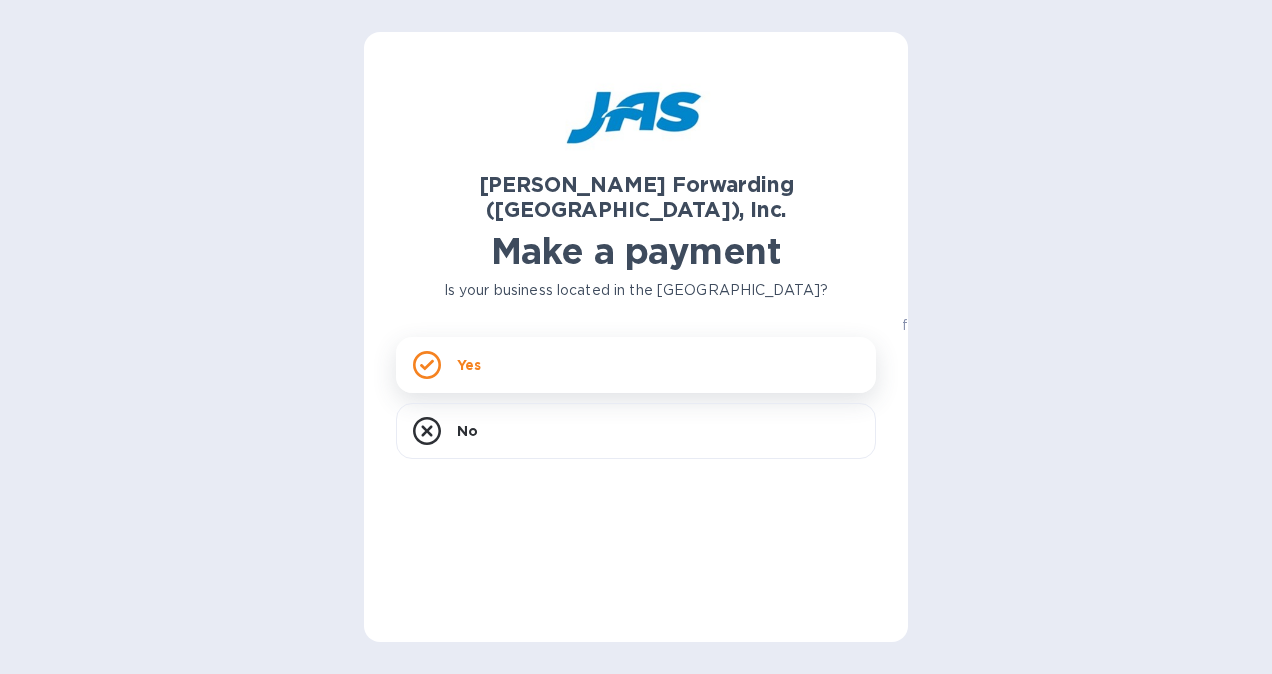 click on "Yes" at bounding box center (469, 365) 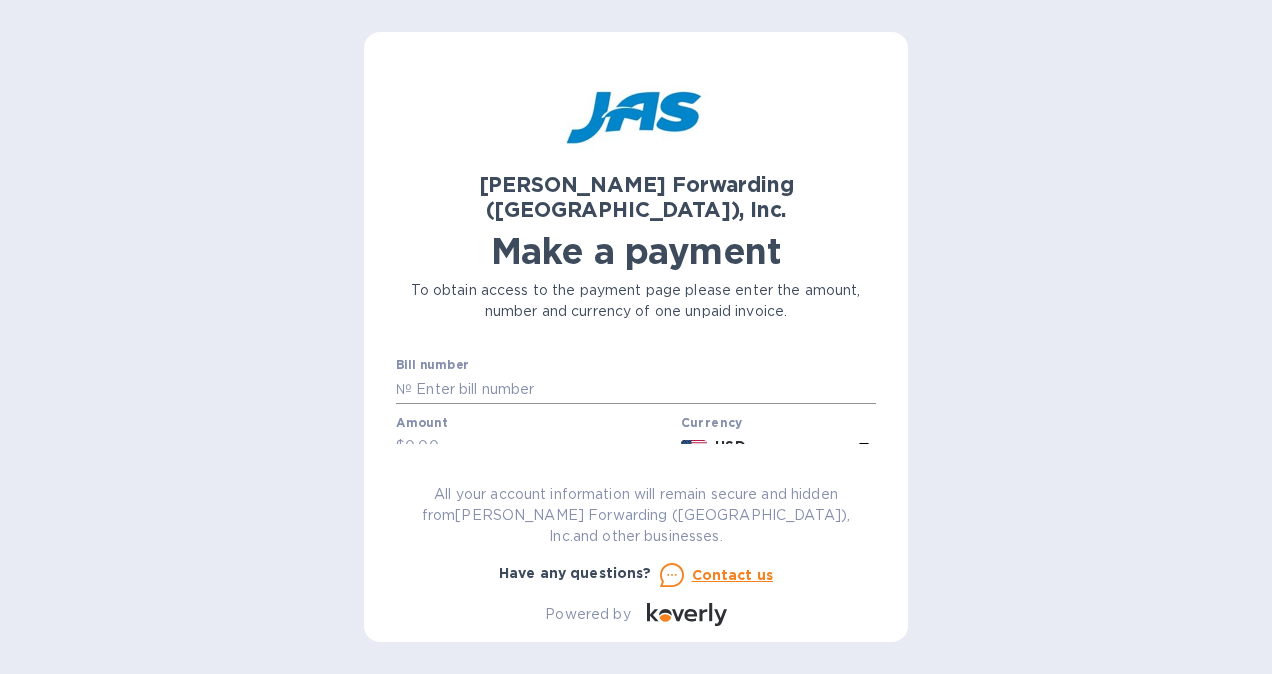 click at bounding box center (644, 389) 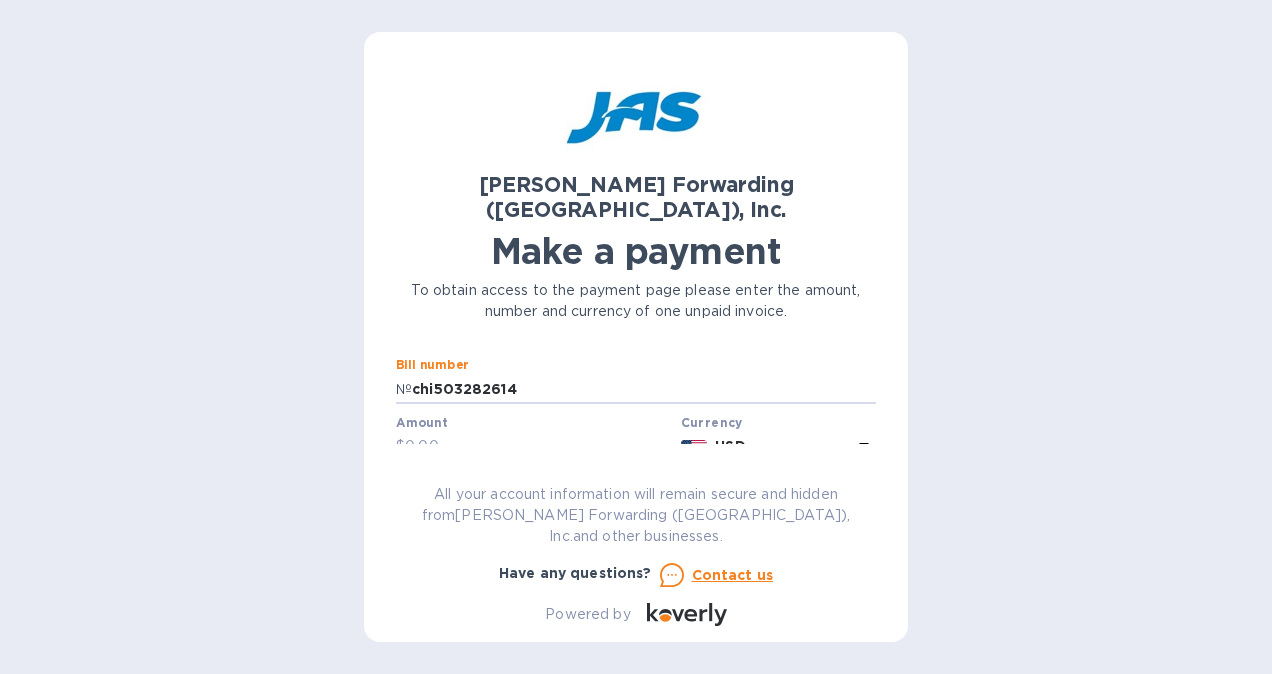 type on "chi503282614" 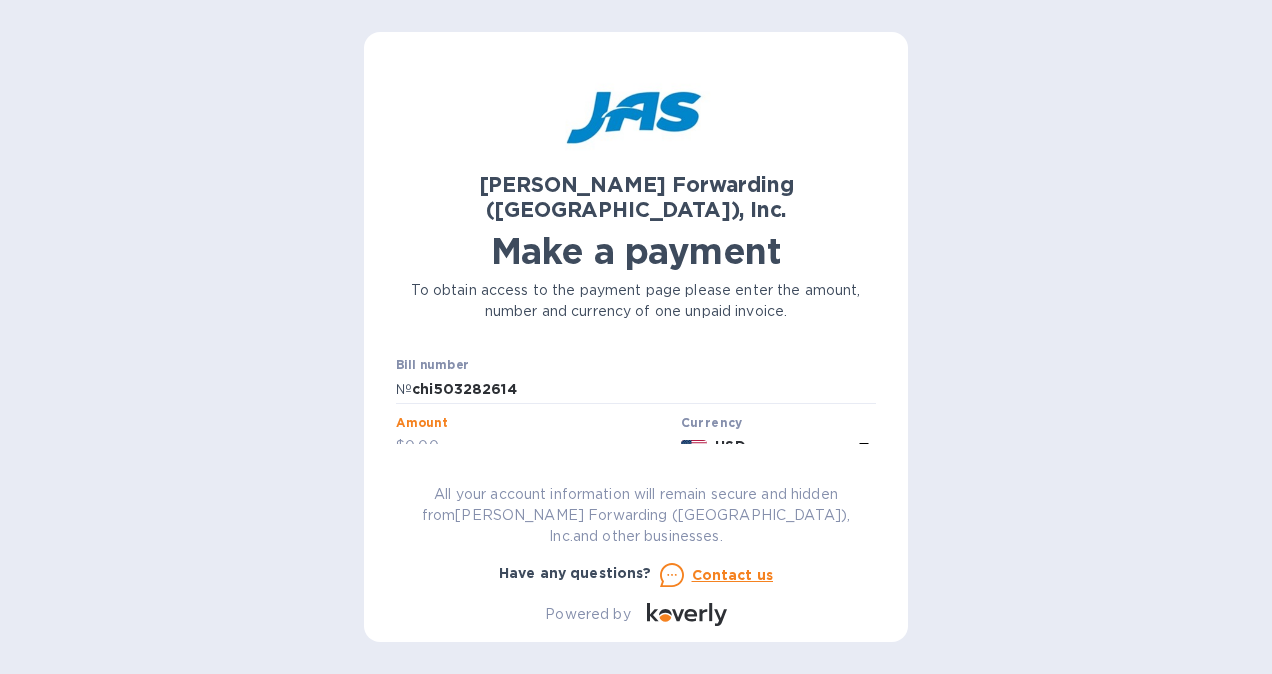 click at bounding box center (539, 447) 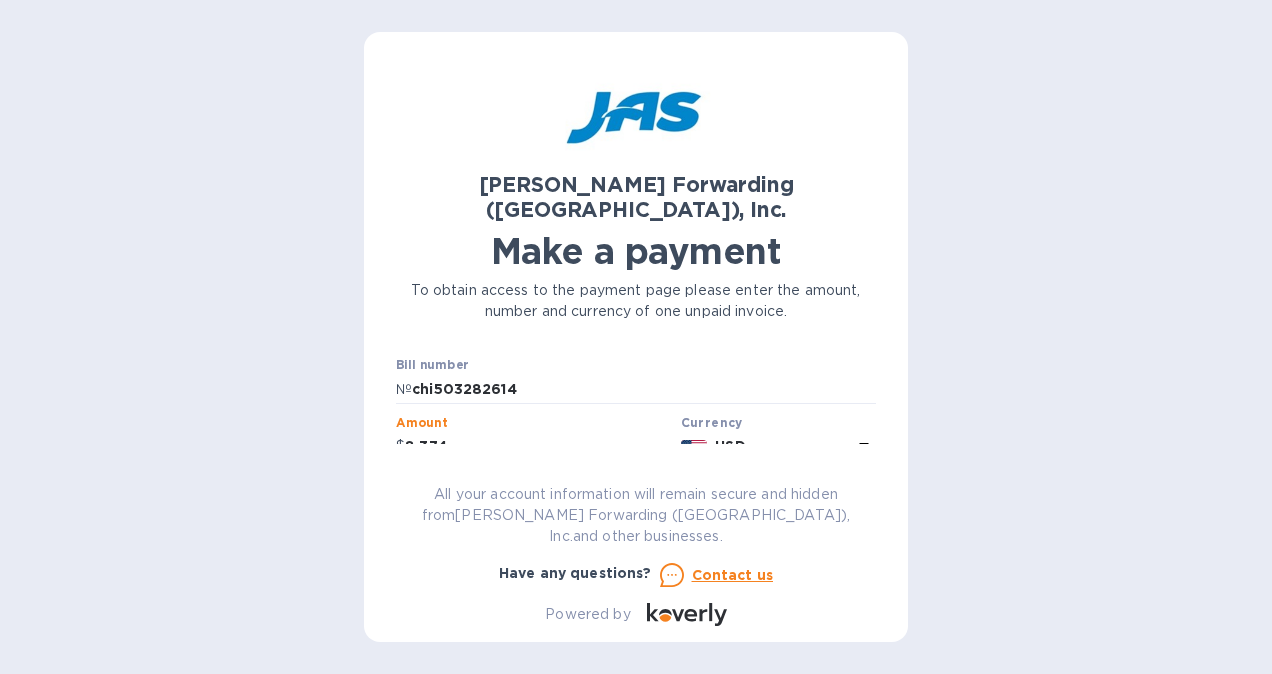 type on "8,374" 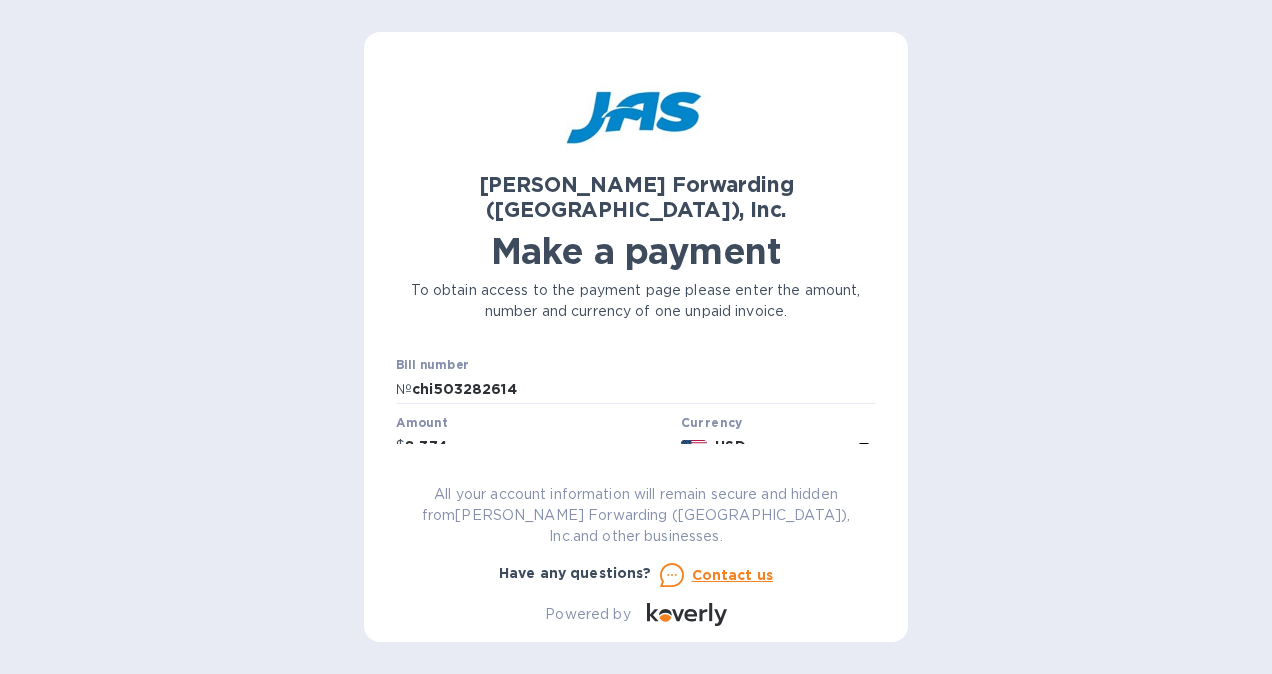 click on "Business name" at bounding box center (636, 497) 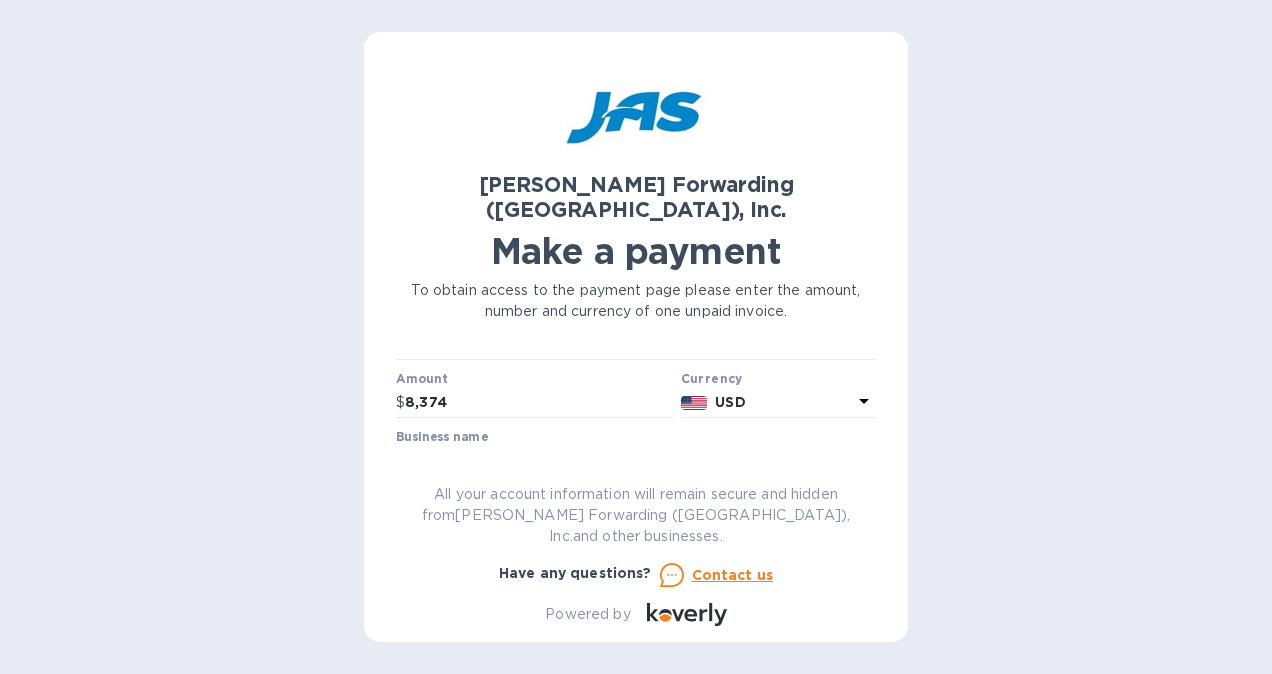 scroll, scrollTop: 56, scrollLeft: 0, axis: vertical 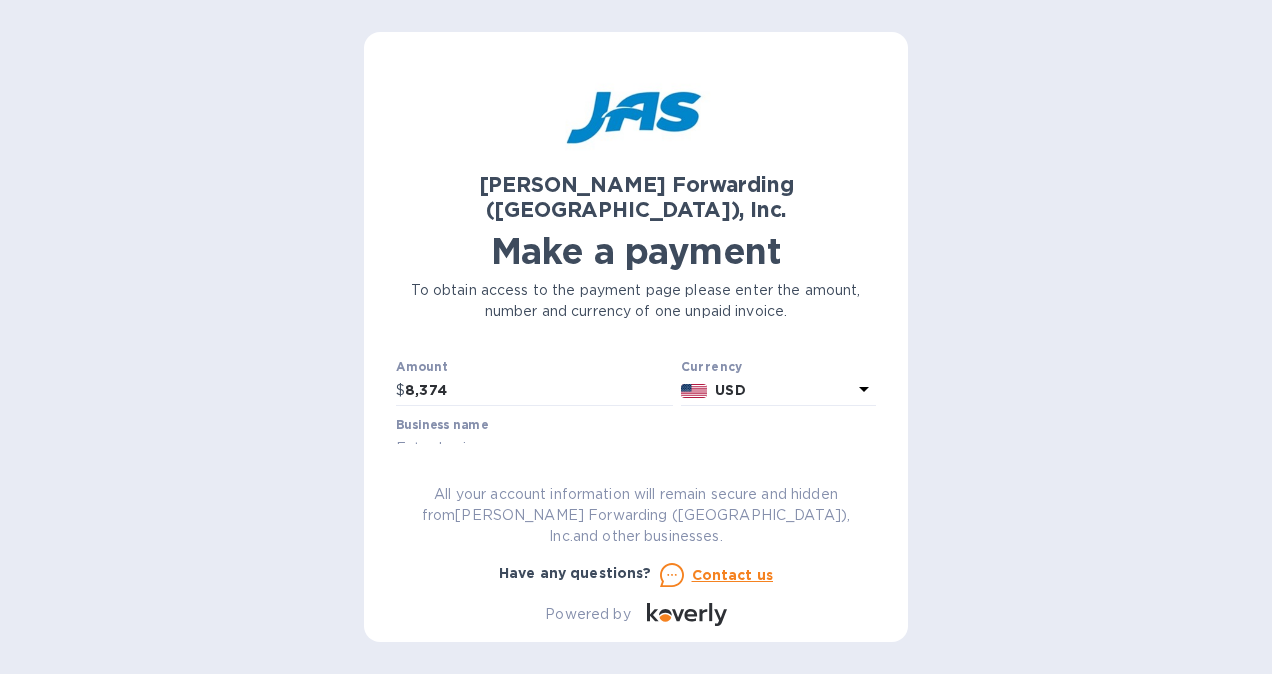 click at bounding box center [636, 449] 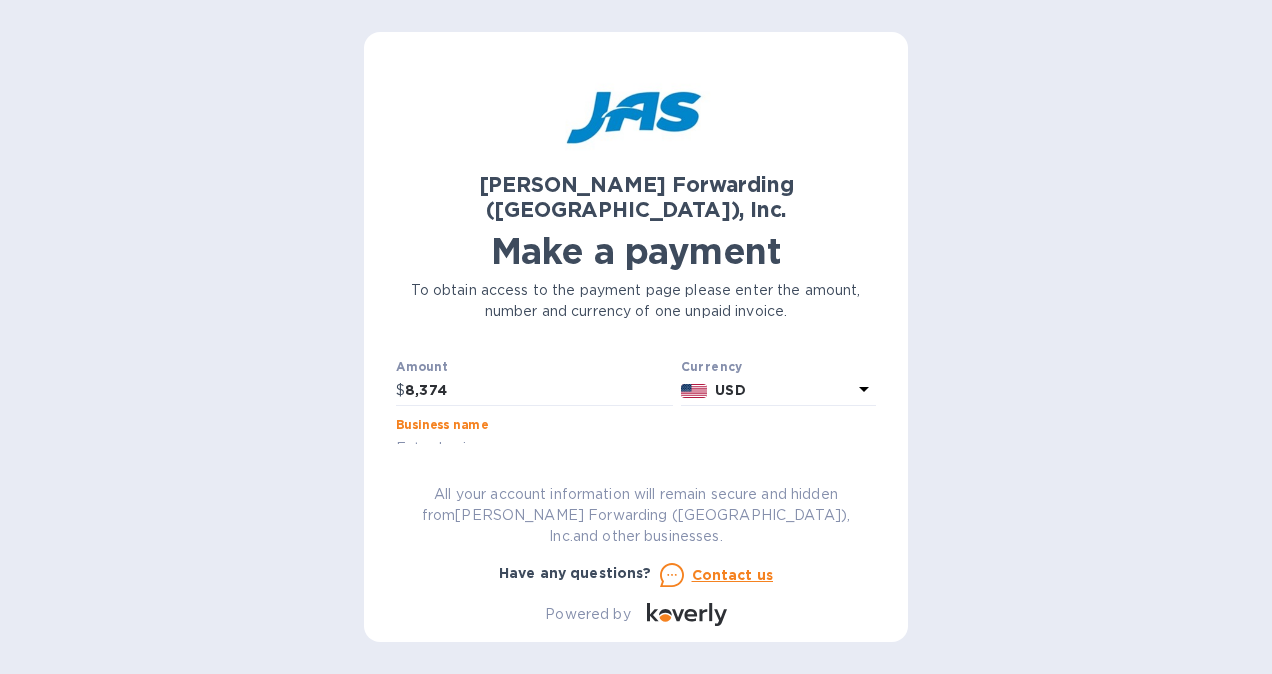 type on "[PERSON_NAME] of America" 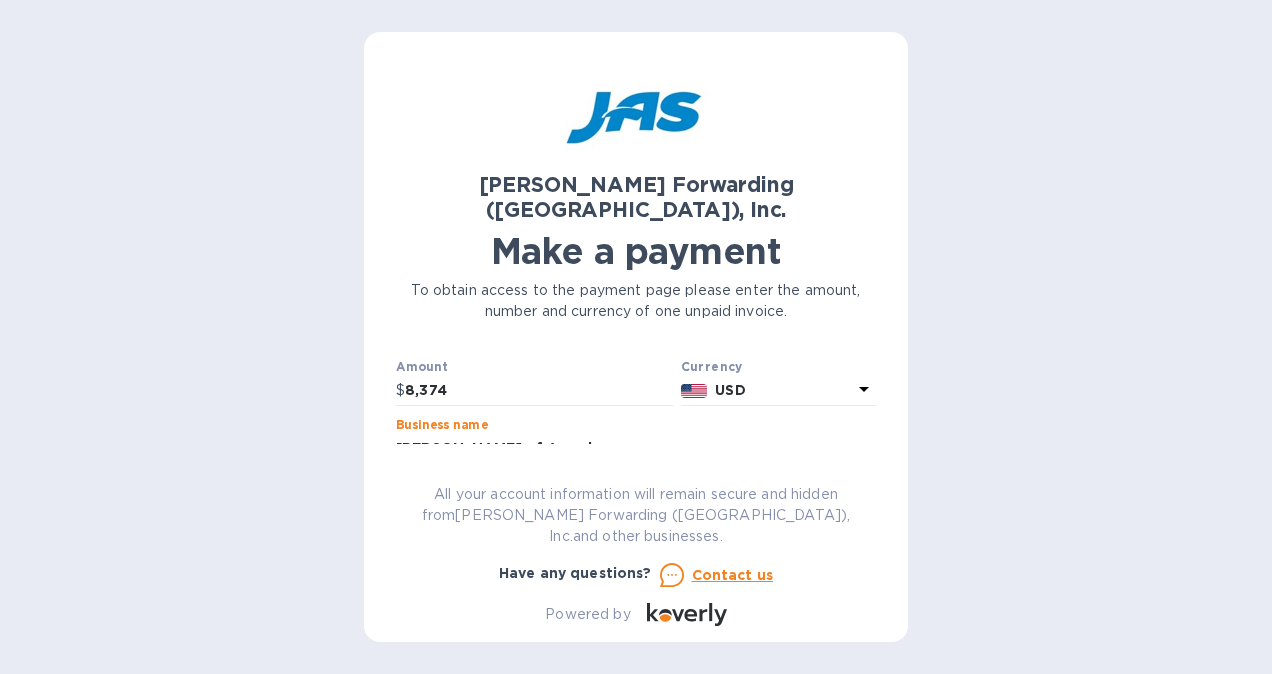 scroll, scrollTop: 156, scrollLeft: 0, axis: vertical 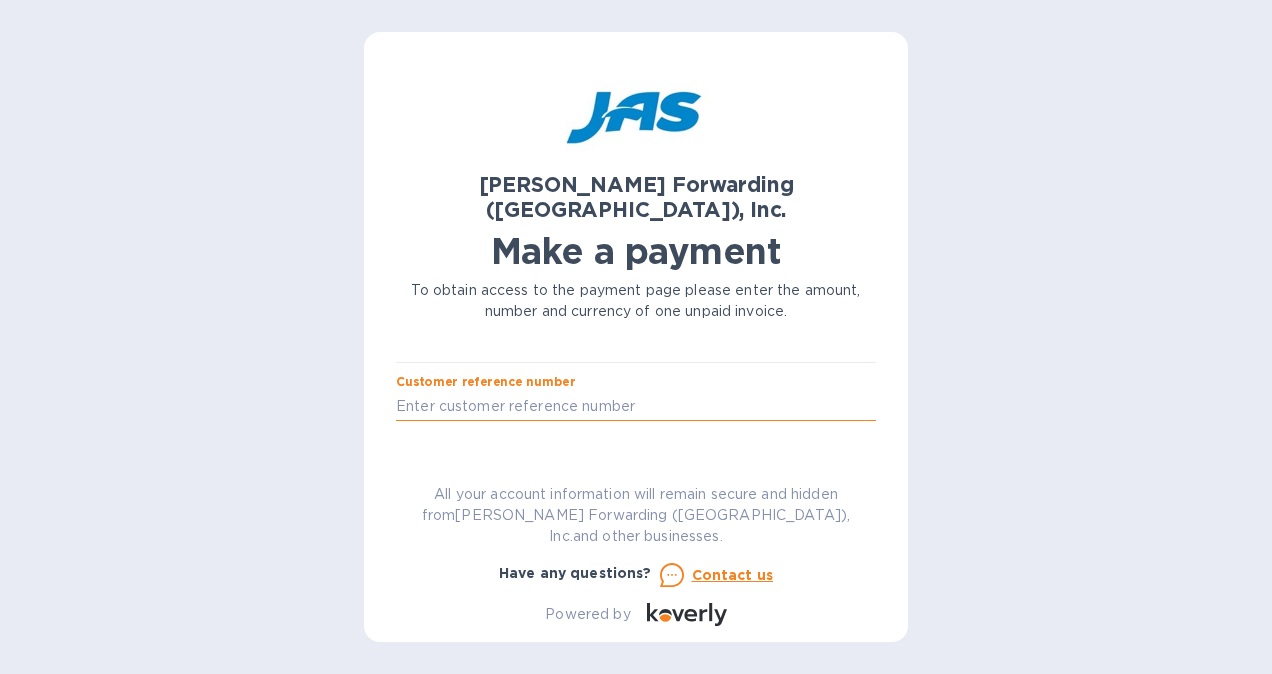 click at bounding box center (636, 406) 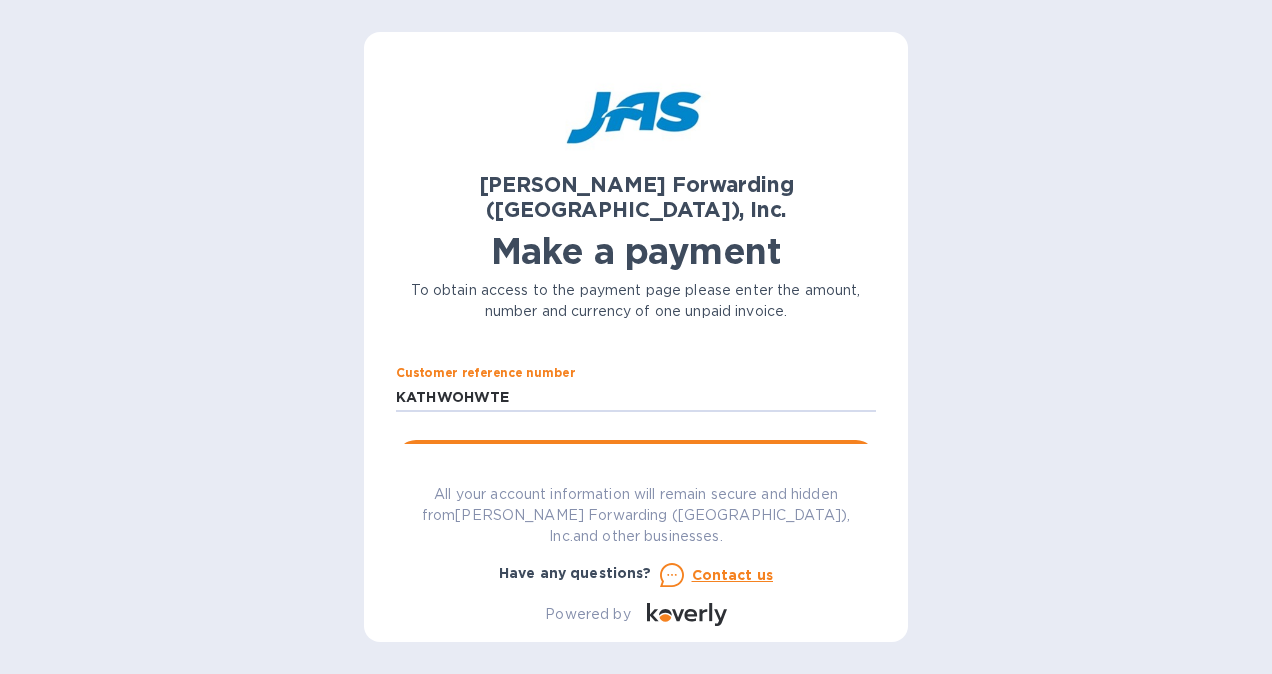 scroll, scrollTop: 156, scrollLeft: 0, axis: vertical 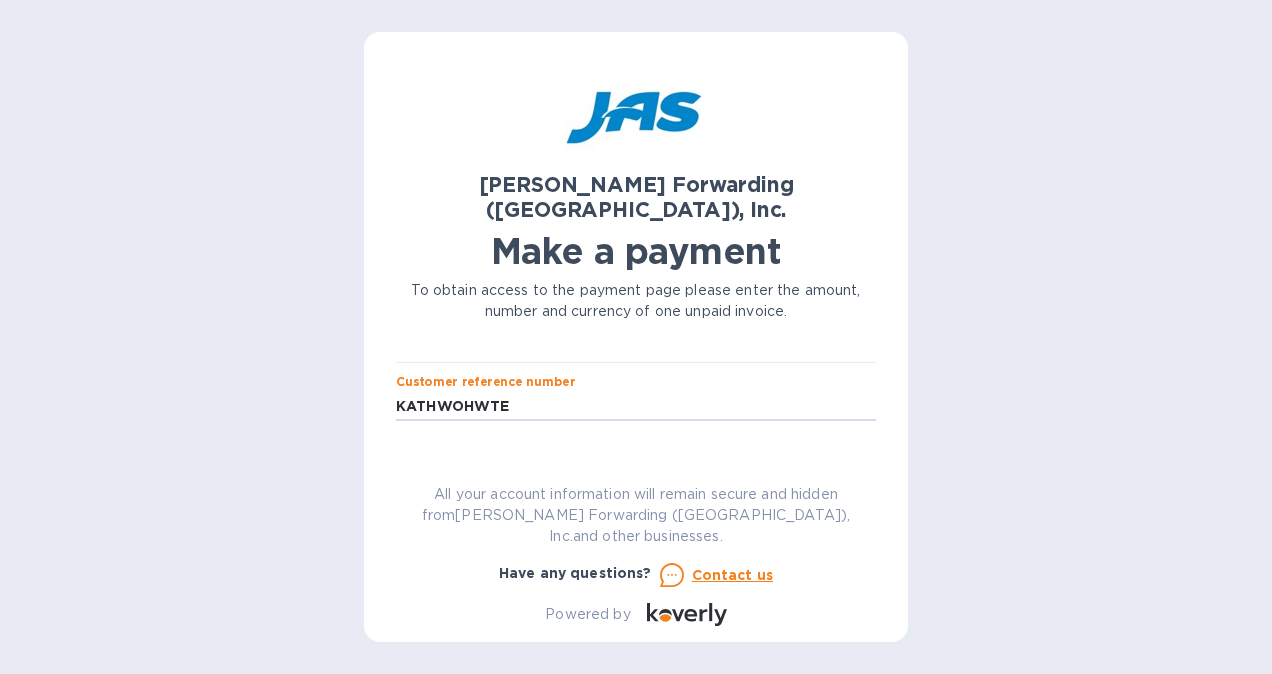 type on "KATHWOHWTE" 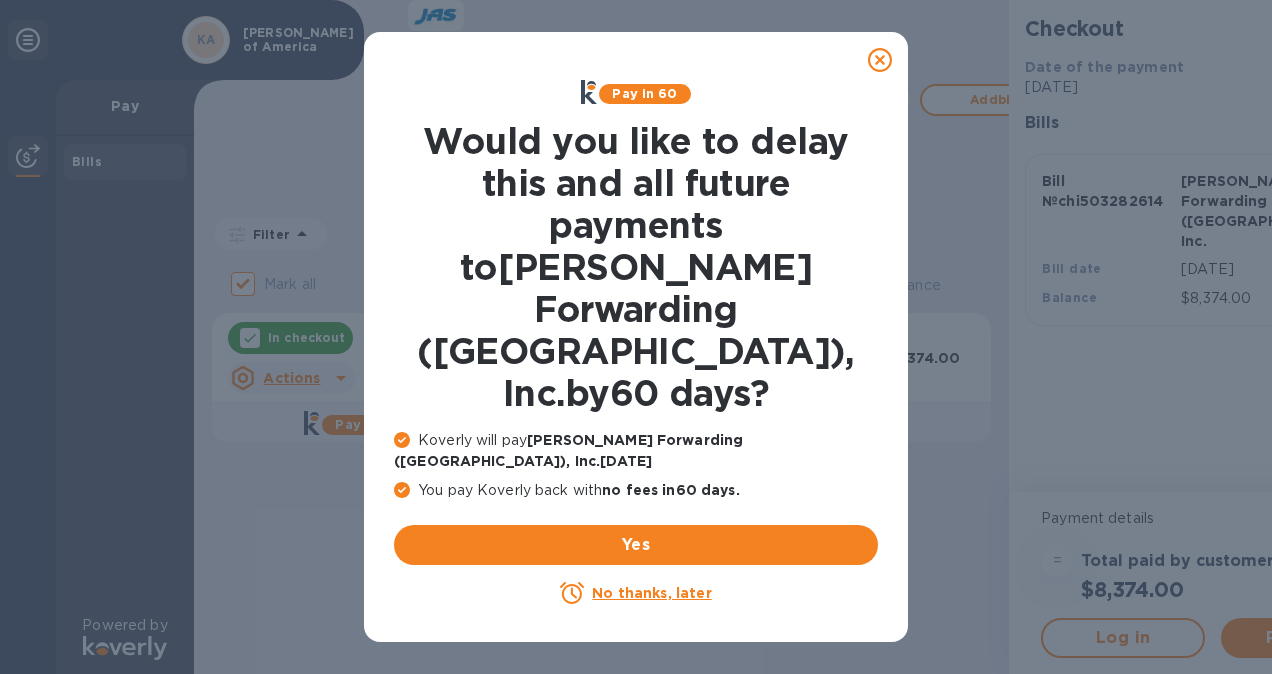 click on "No thanks, later" at bounding box center (651, 593) 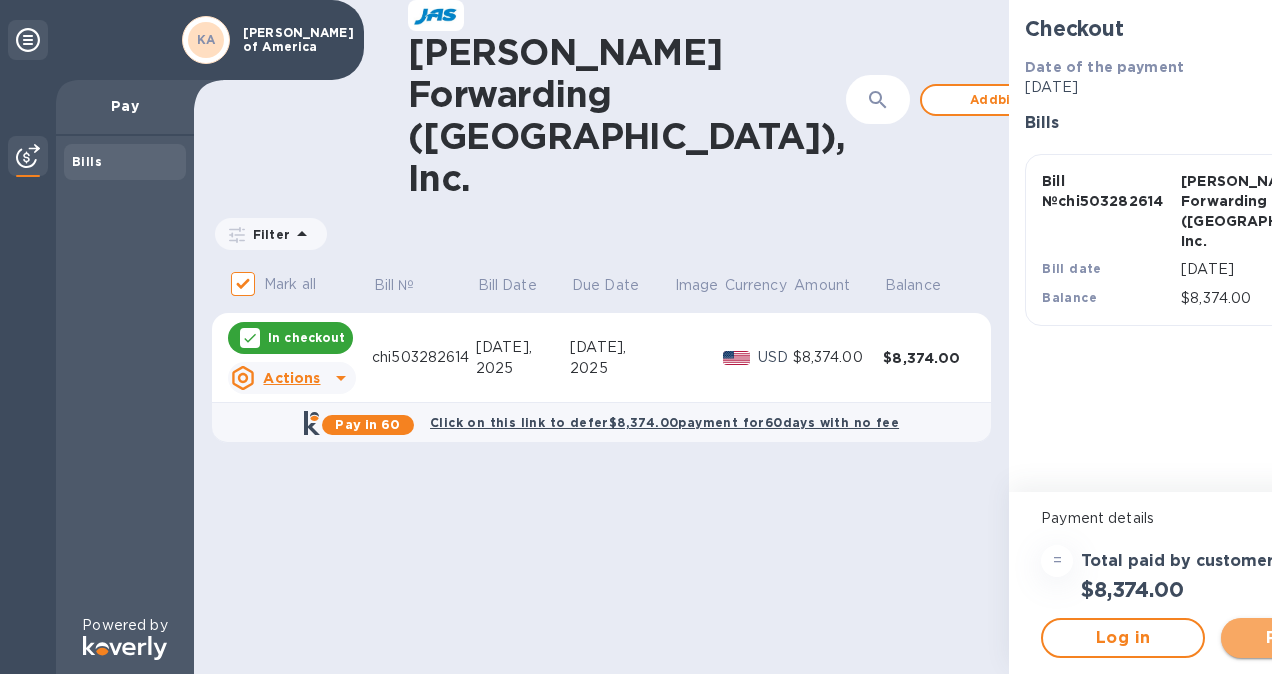 click on "Pay now" at bounding box center [1303, 638] 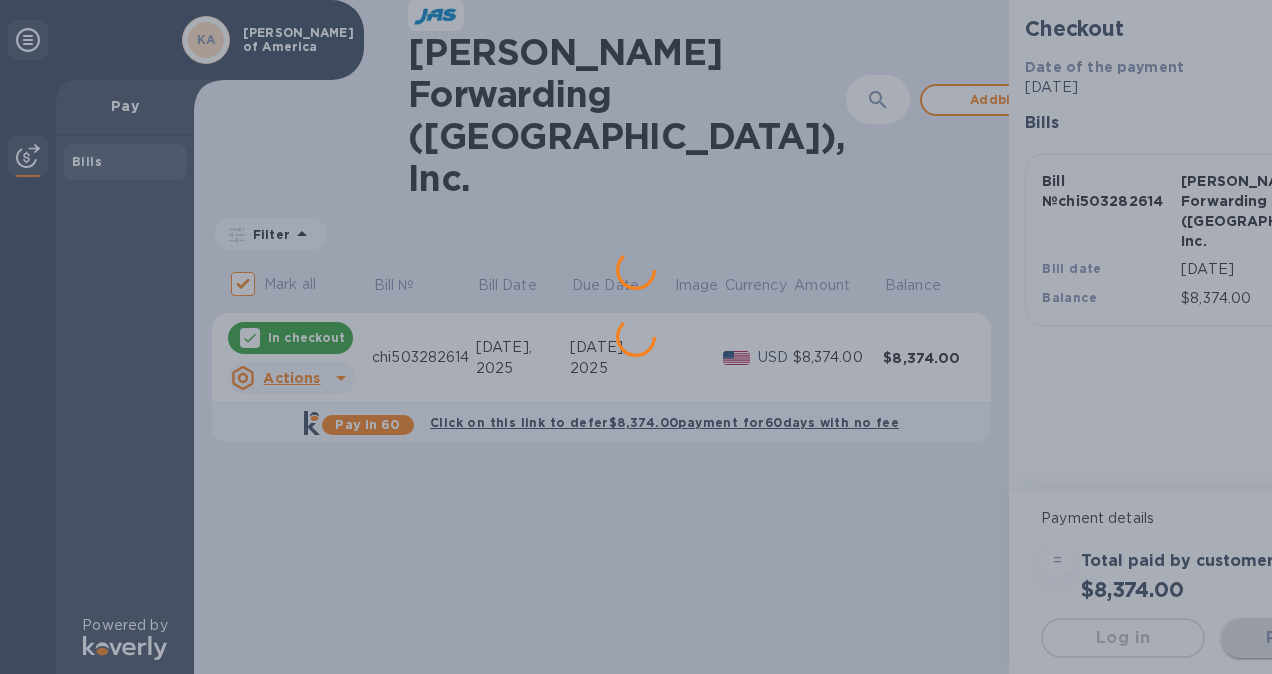 scroll, scrollTop: 0, scrollLeft: 0, axis: both 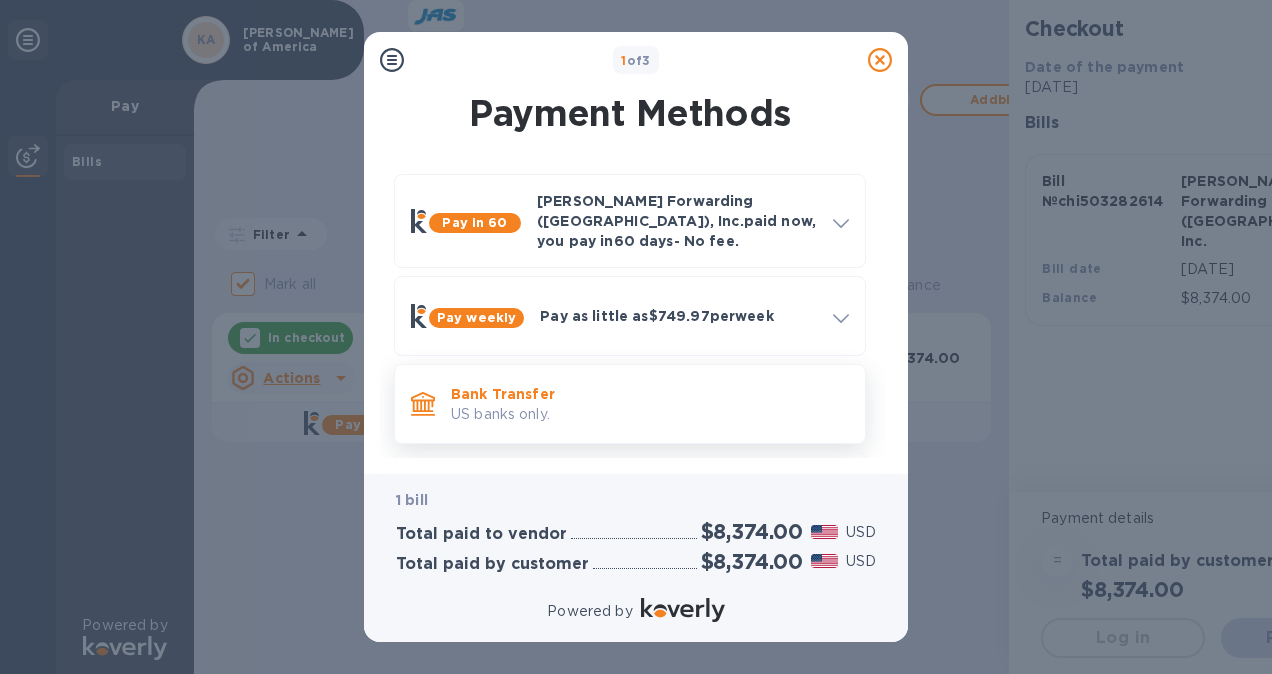 click on "Bank Transfer" at bounding box center [650, 394] 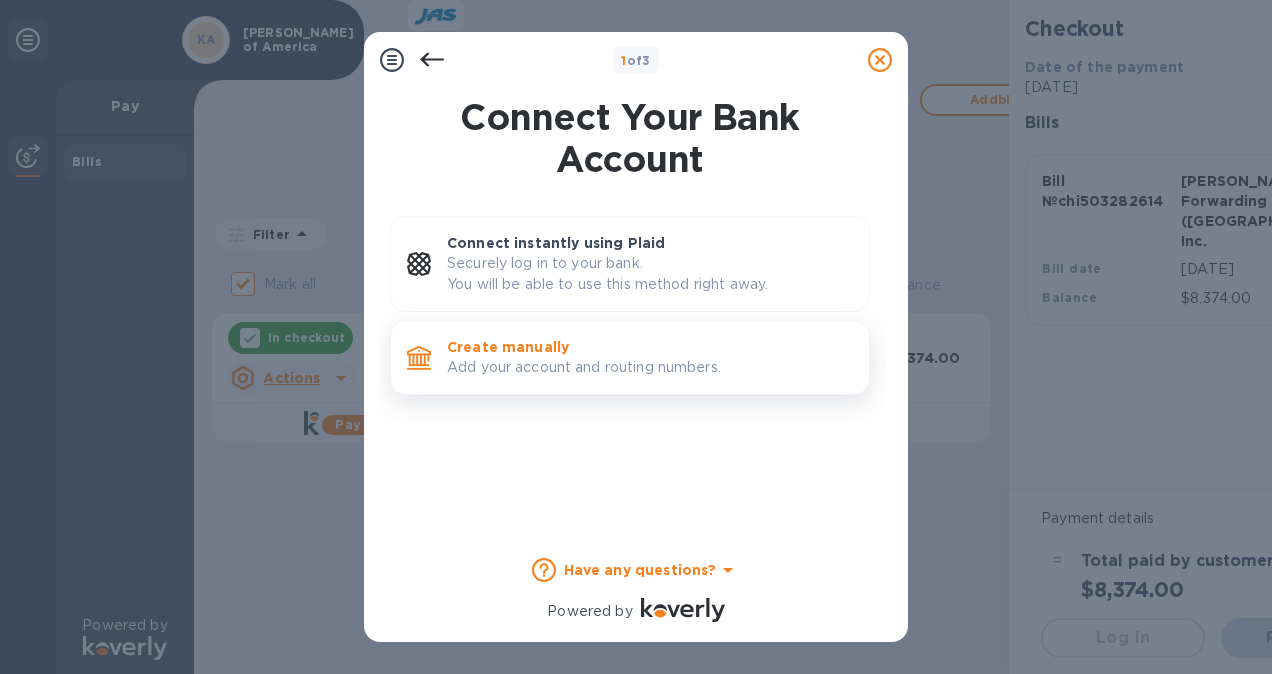 click on "Add your account and routing numbers." at bounding box center (650, 367) 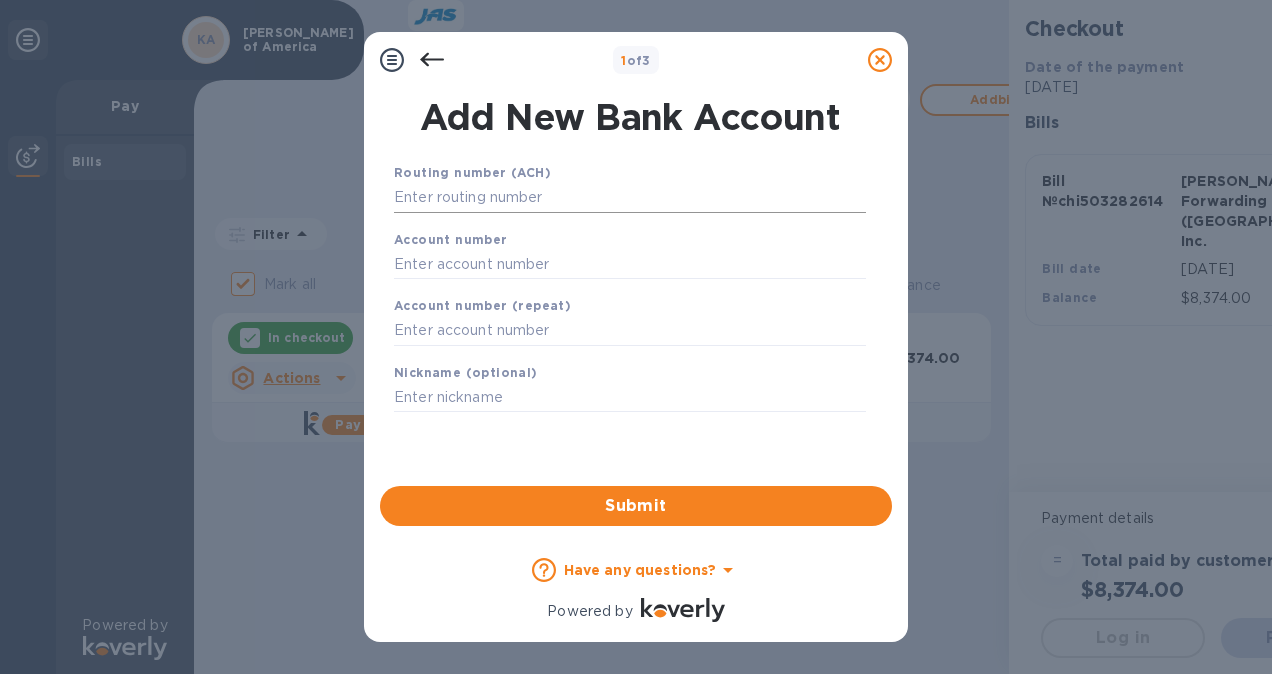 click at bounding box center (630, 198) 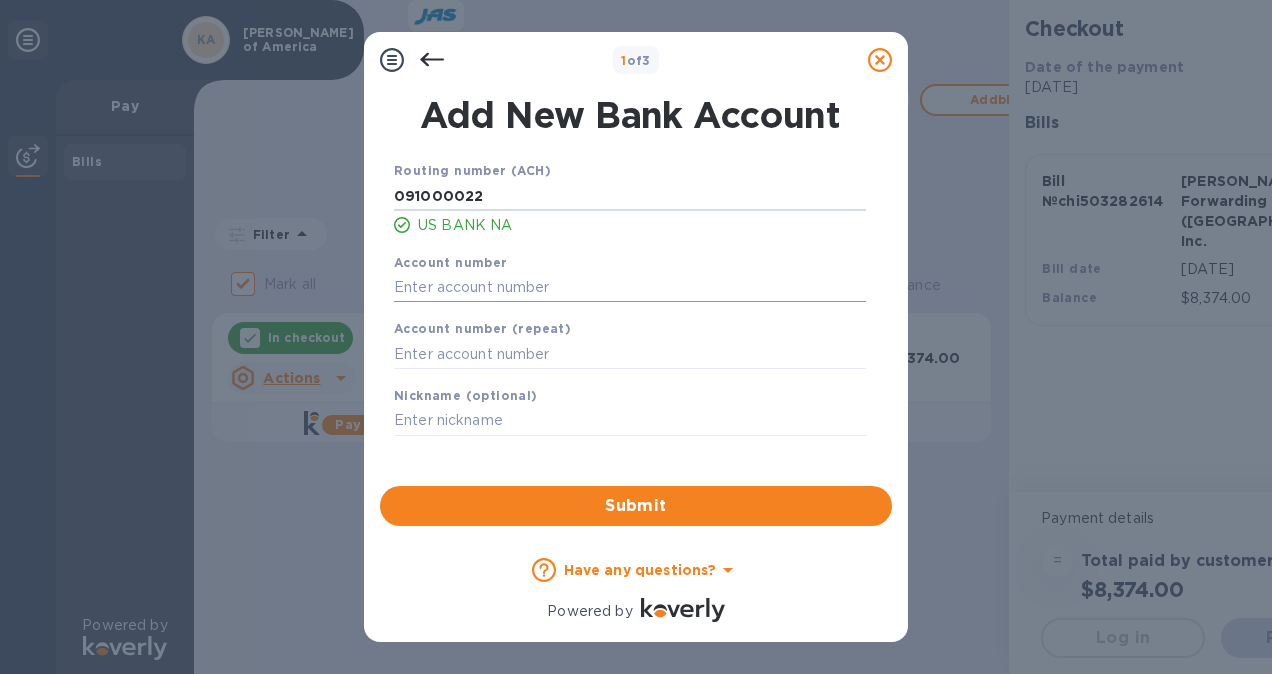 type on "091000022" 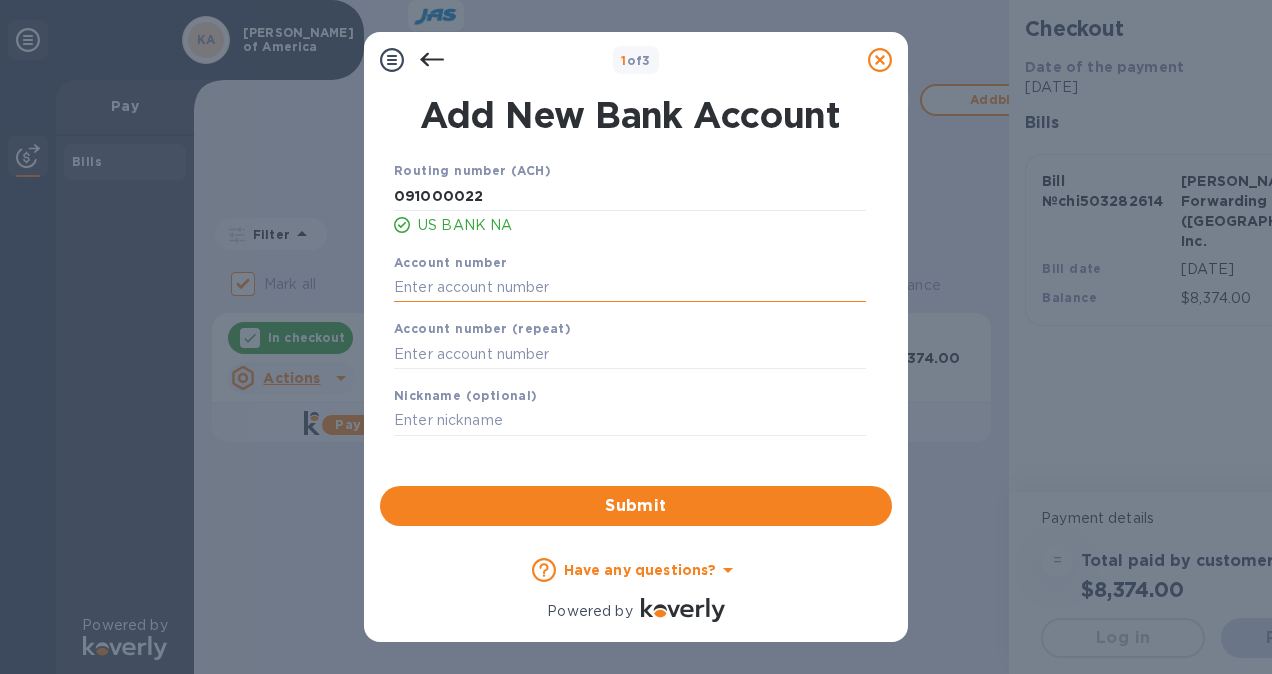 click at bounding box center [630, 288] 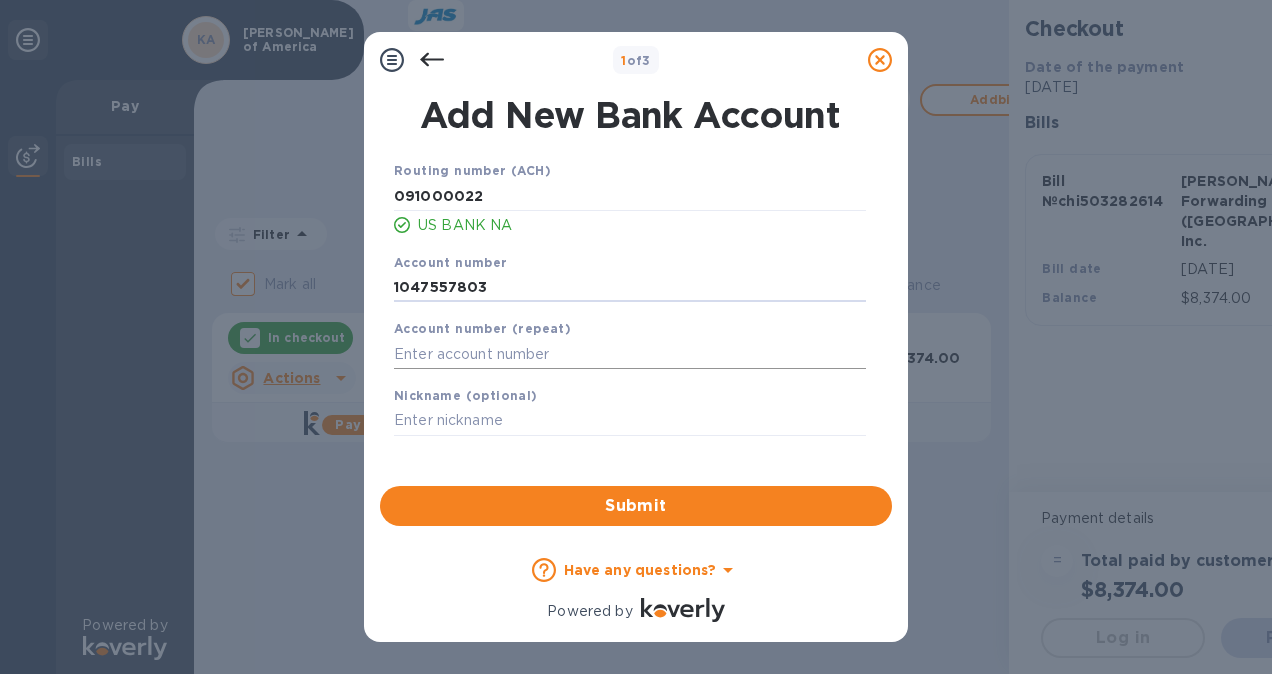 type on "1047557803" 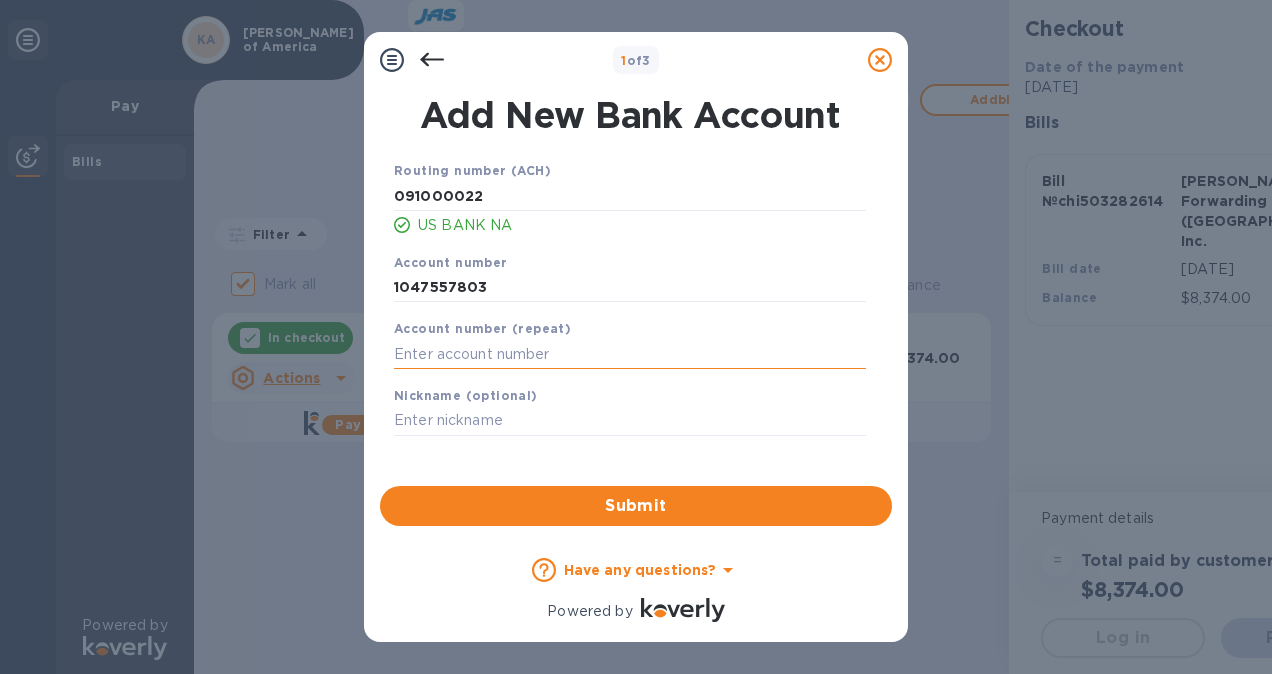 click at bounding box center [630, 354] 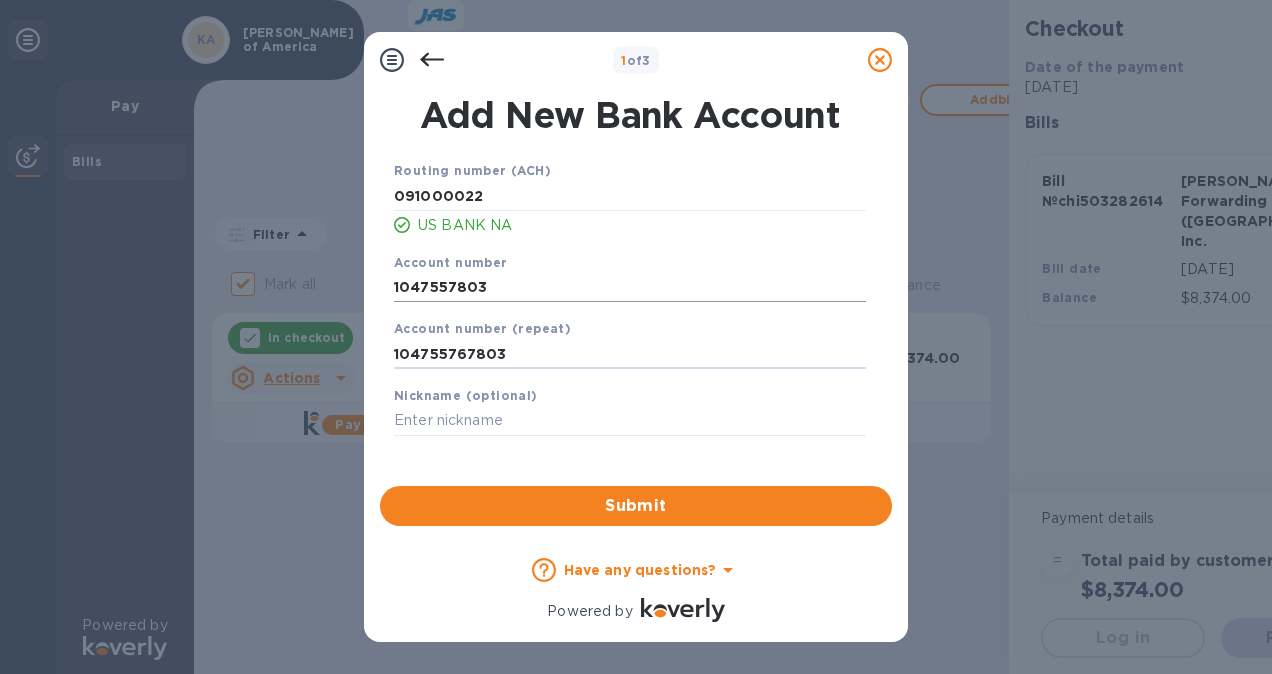 type on "104755767803" 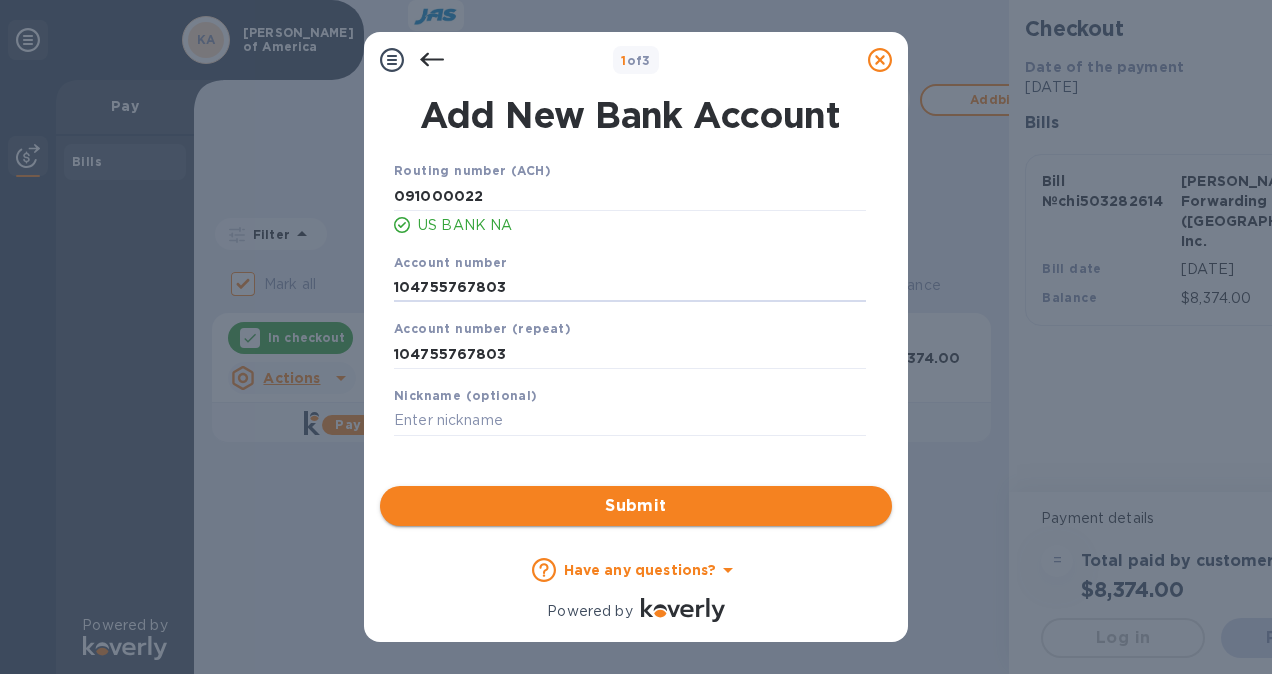 type on "104755767803" 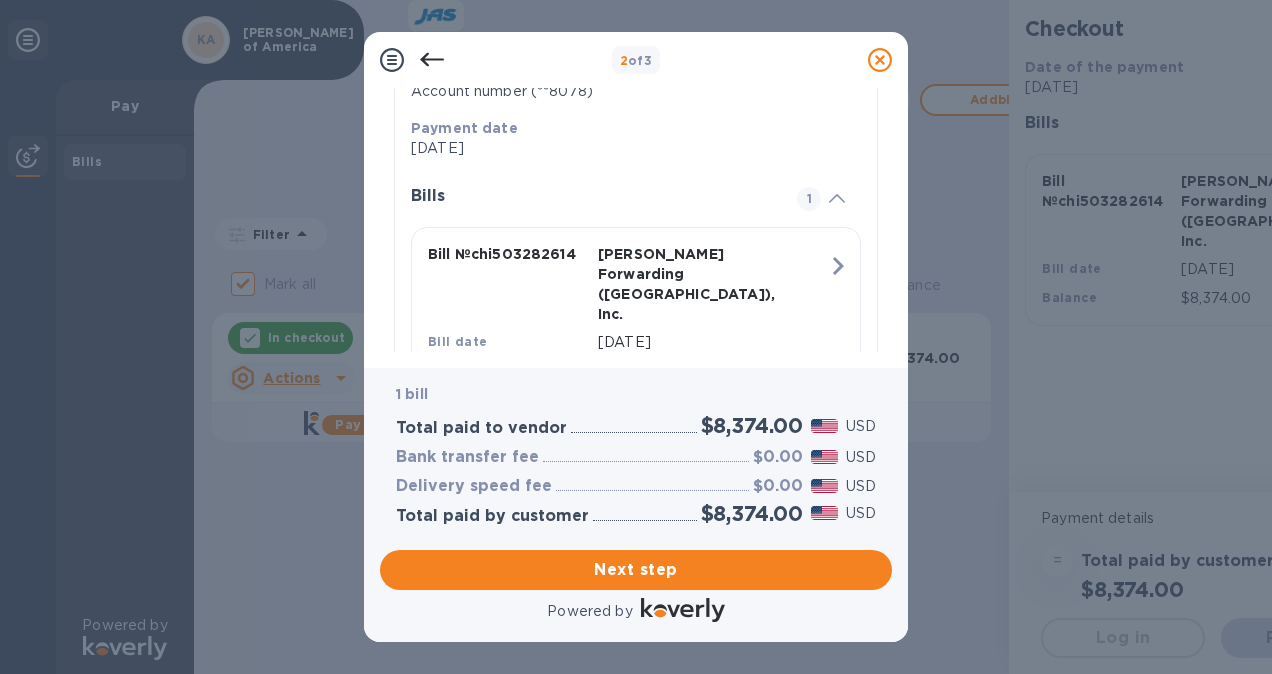scroll, scrollTop: 456, scrollLeft: 0, axis: vertical 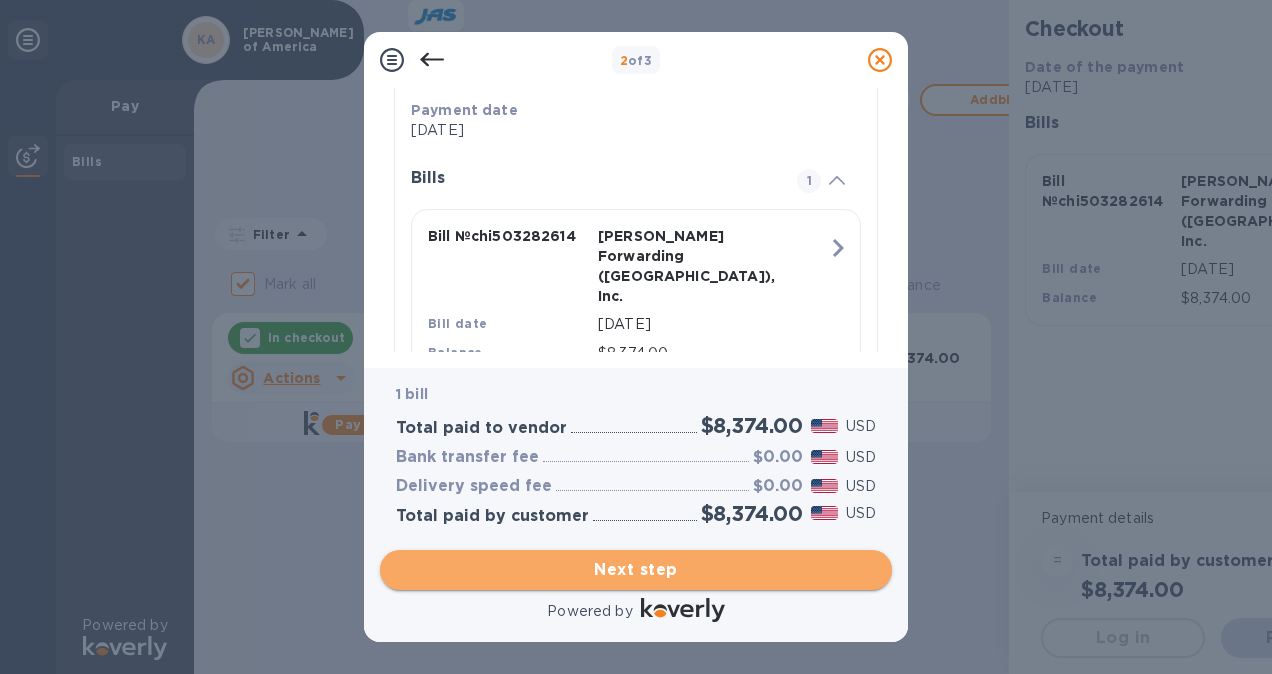 click on "Next step" at bounding box center [636, 570] 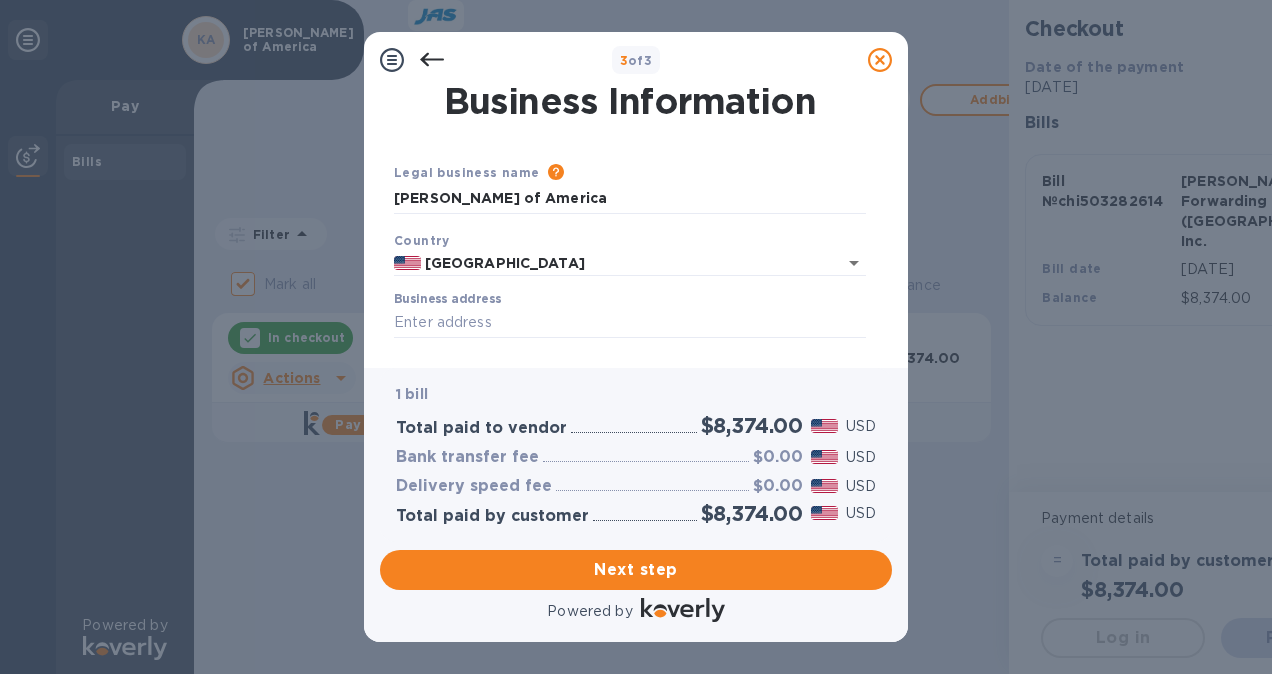 scroll, scrollTop: 104, scrollLeft: 0, axis: vertical 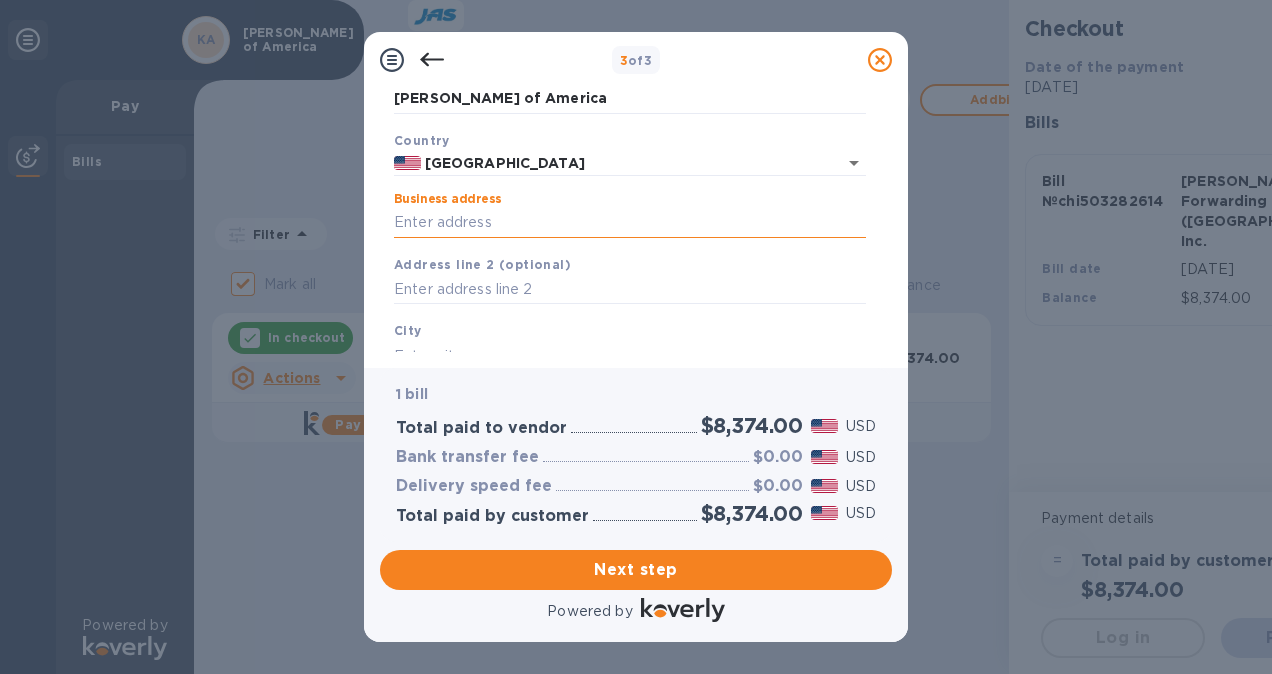 click on "Business address" at bounding box center [630, 223] 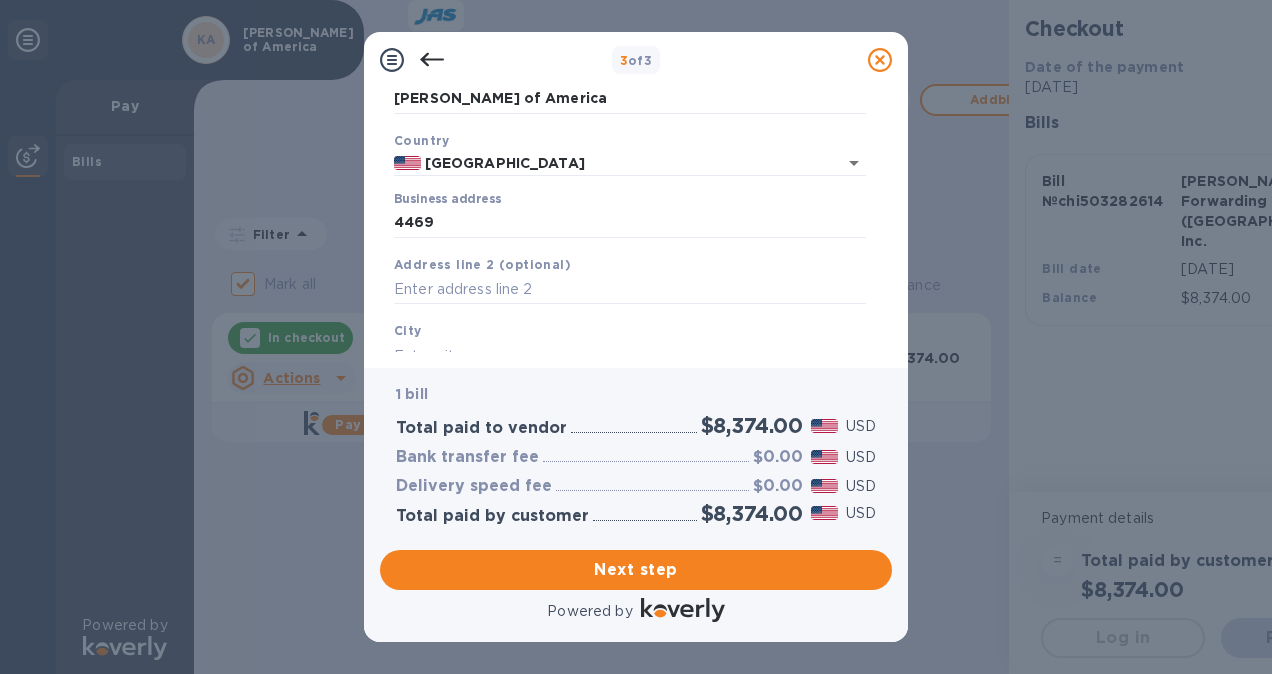 type on "4469 White Bear Parkway" 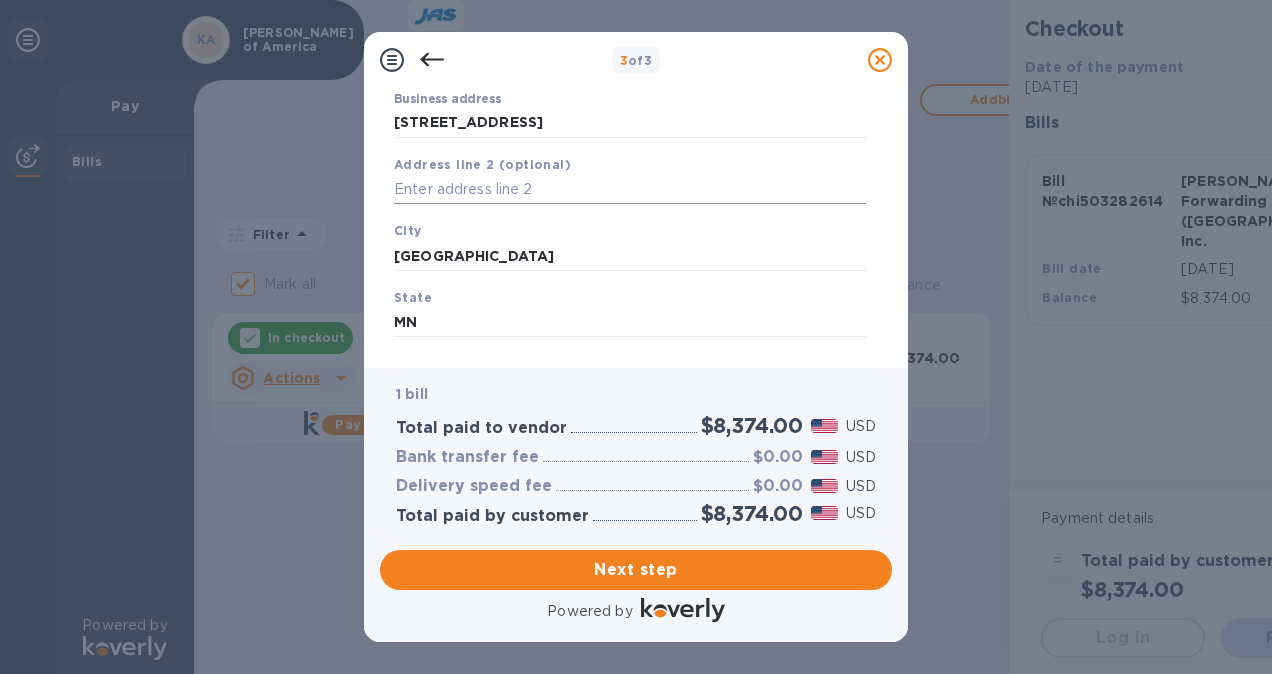 scroll, scrollTop: 304, scrollLeft: 0, axis: vertical 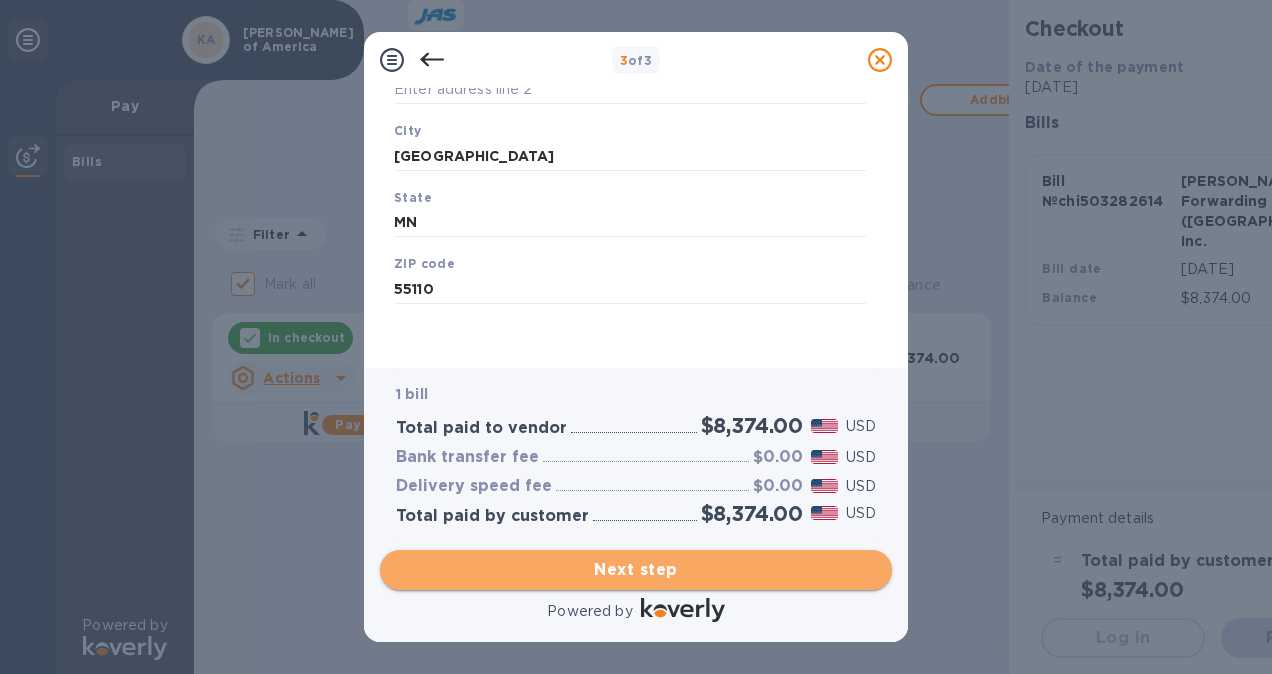 click on "Next step" at bounding box center (636, 570) 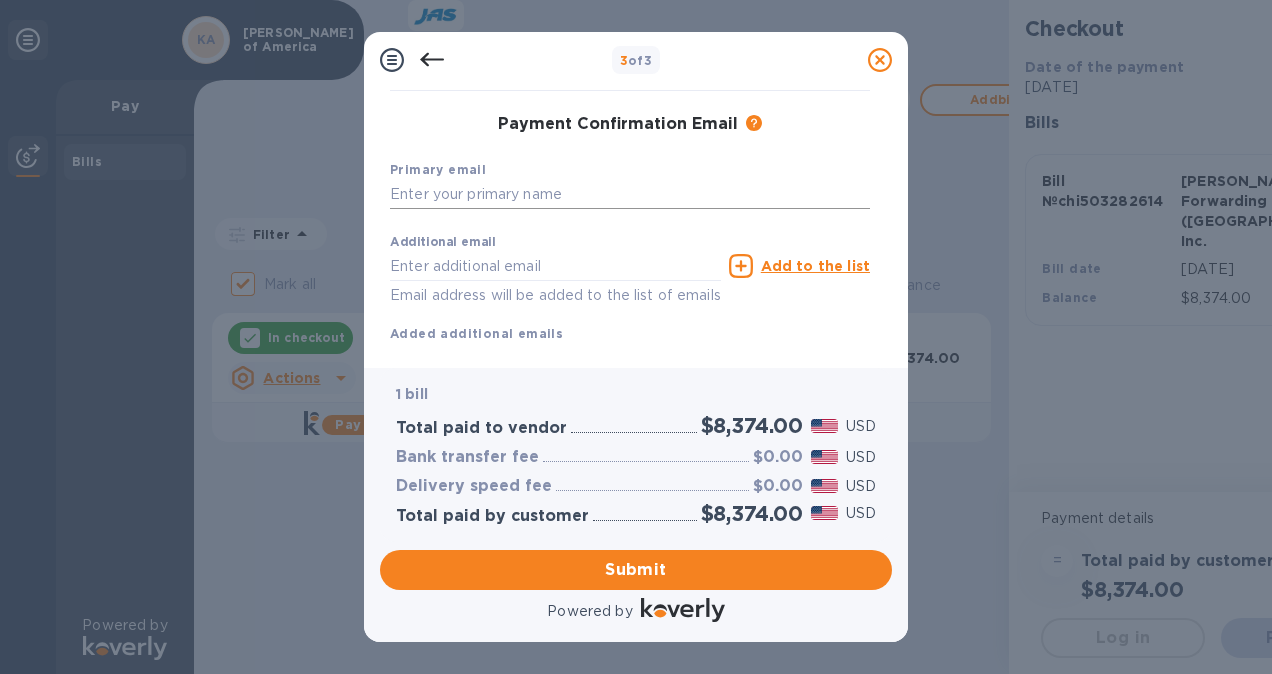 click at bounding box center [630, 195] 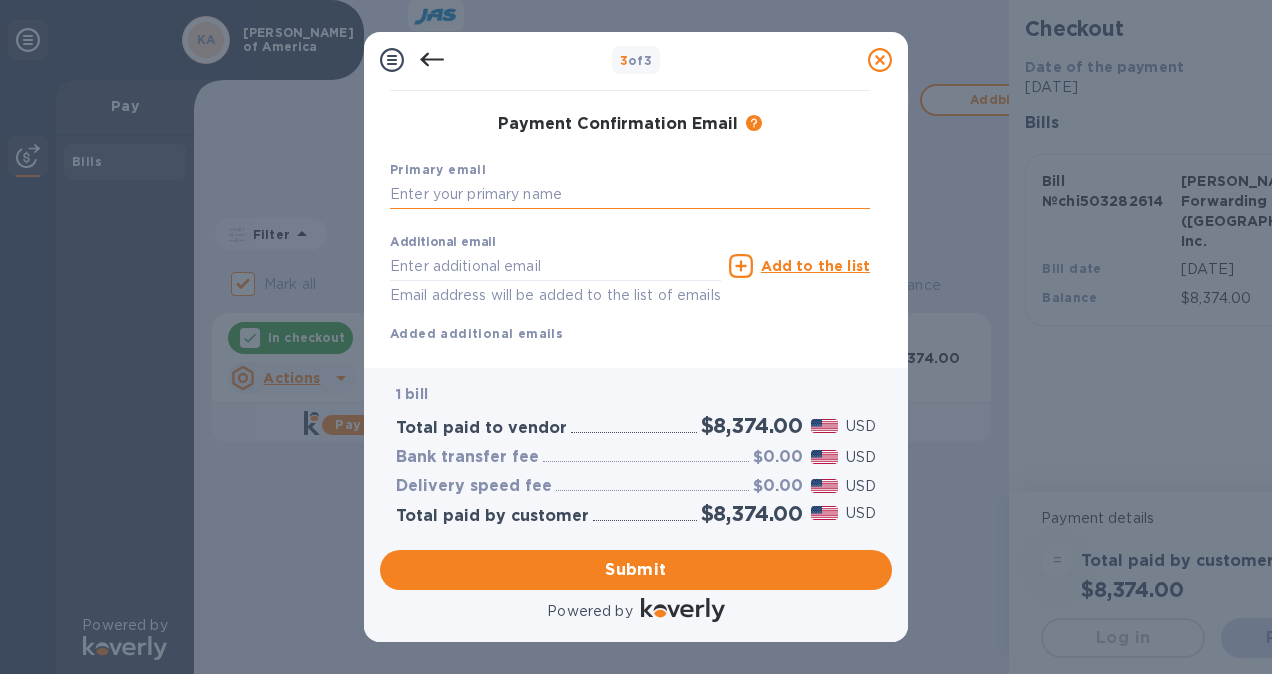 type on "steve@kwamerica.com" 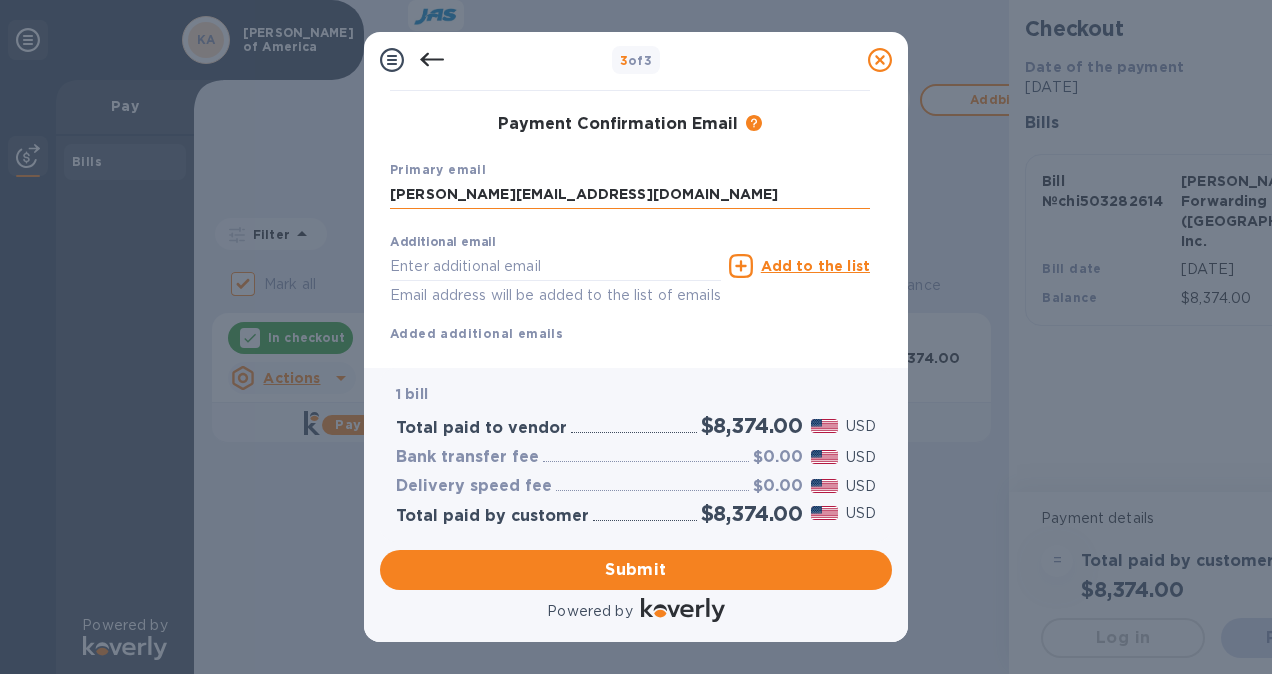 type on "Steve" 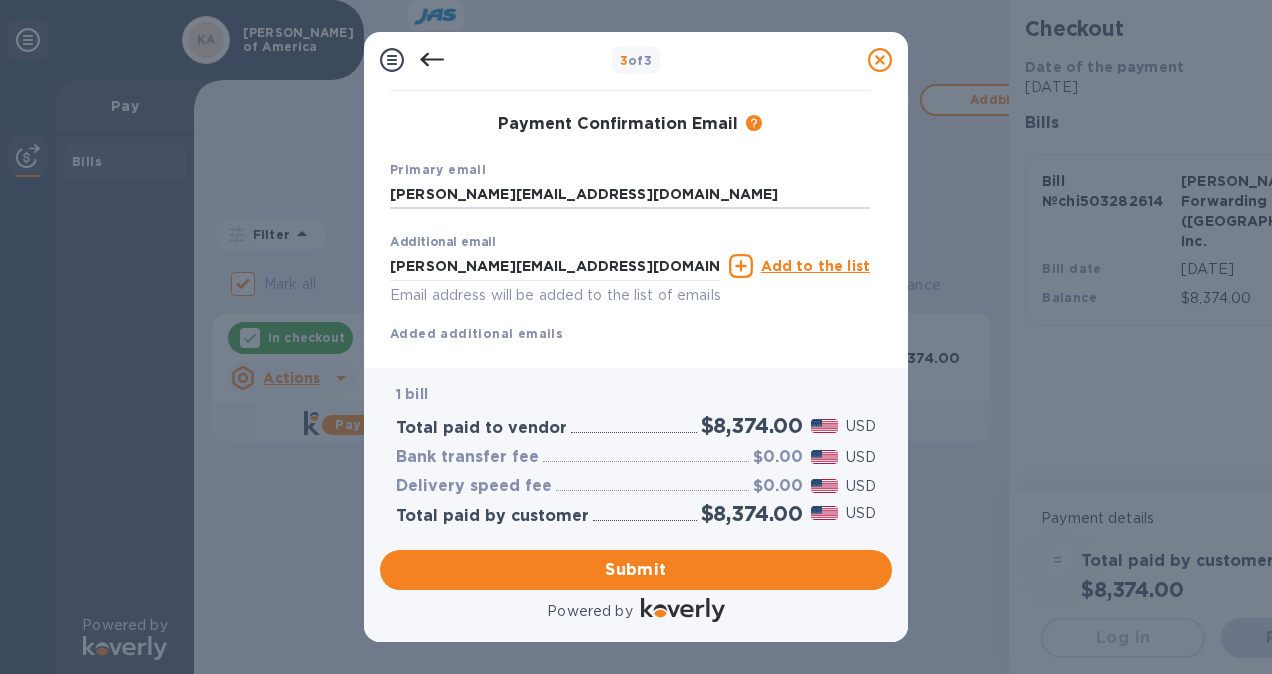 scroll, scrollTop: 352, scrollLeft: 0, axis: vertical 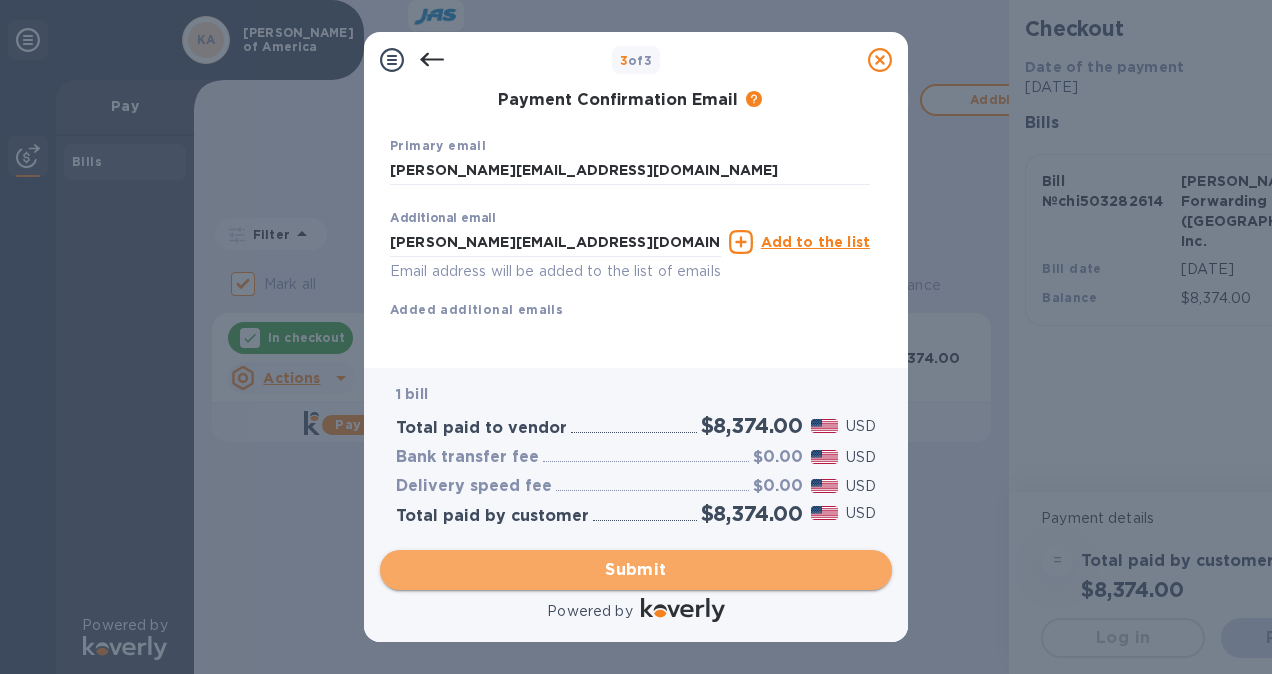 click on "Submit" at bounding box center (636, 570) 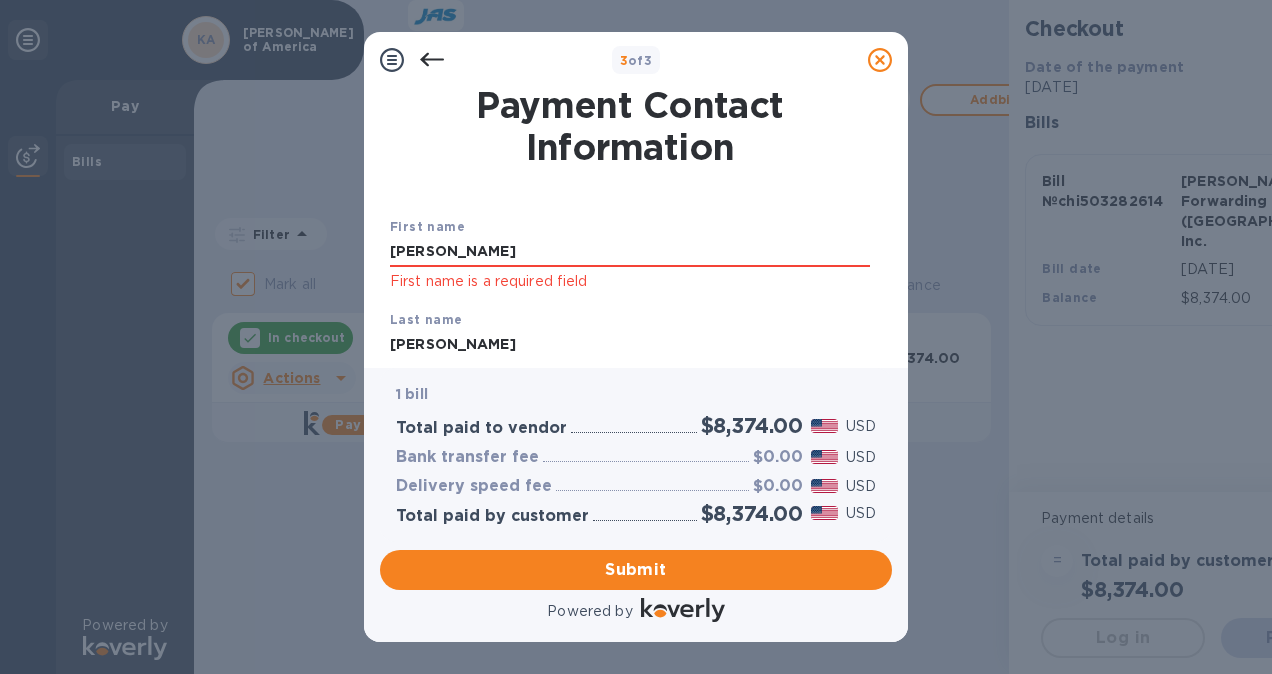 scroll, scrollTop: 100, scrollLeft: 0, axis: vertical 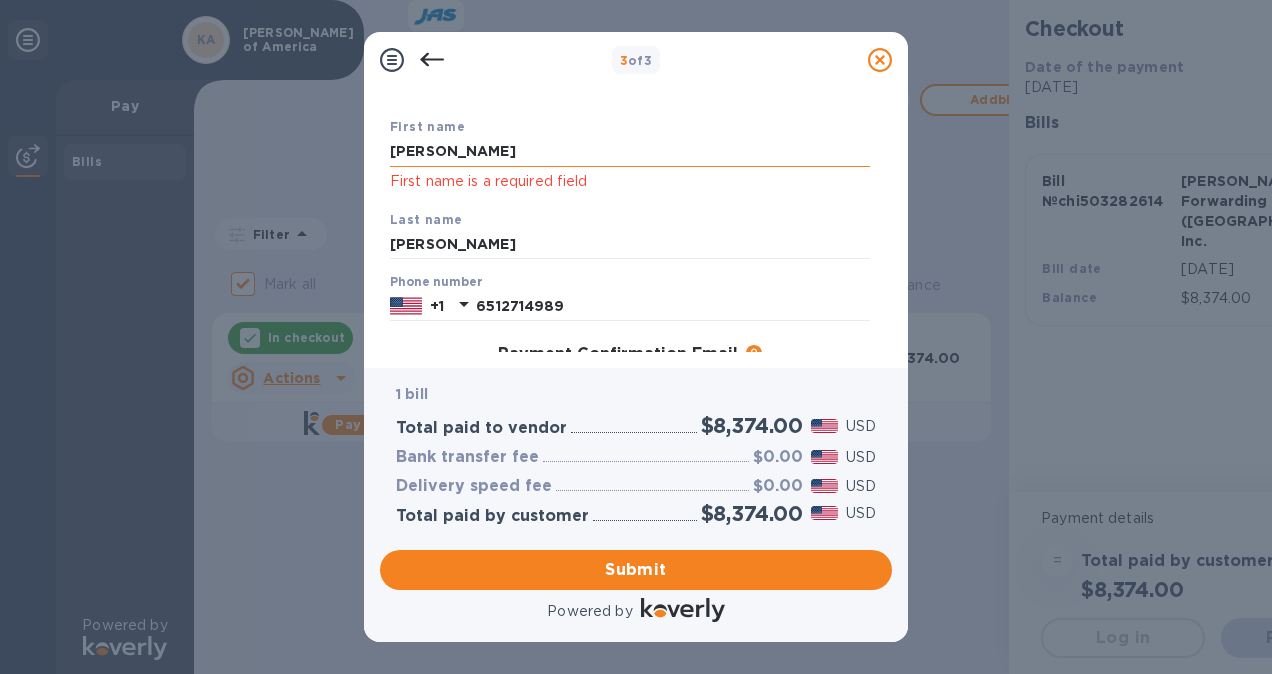 click on "Steve" at bounding box center [630, 152] 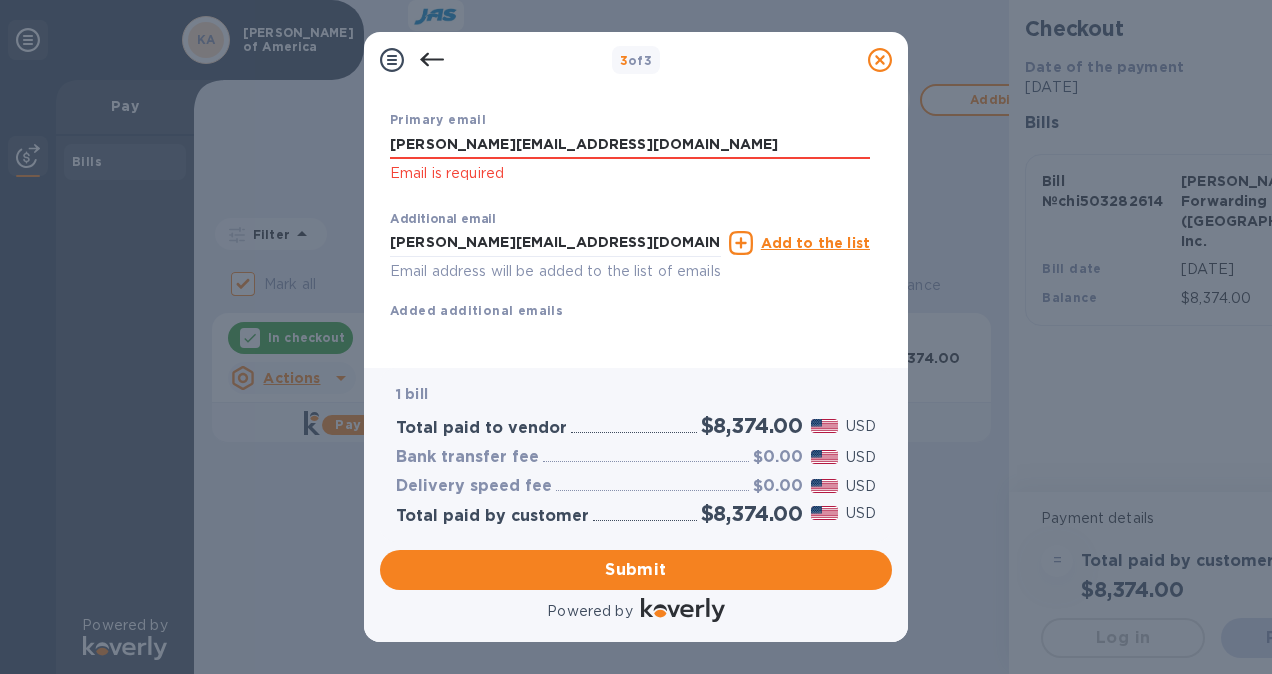 scroll, scrollTop: 400, scrollLeft: 0, axis: vertical 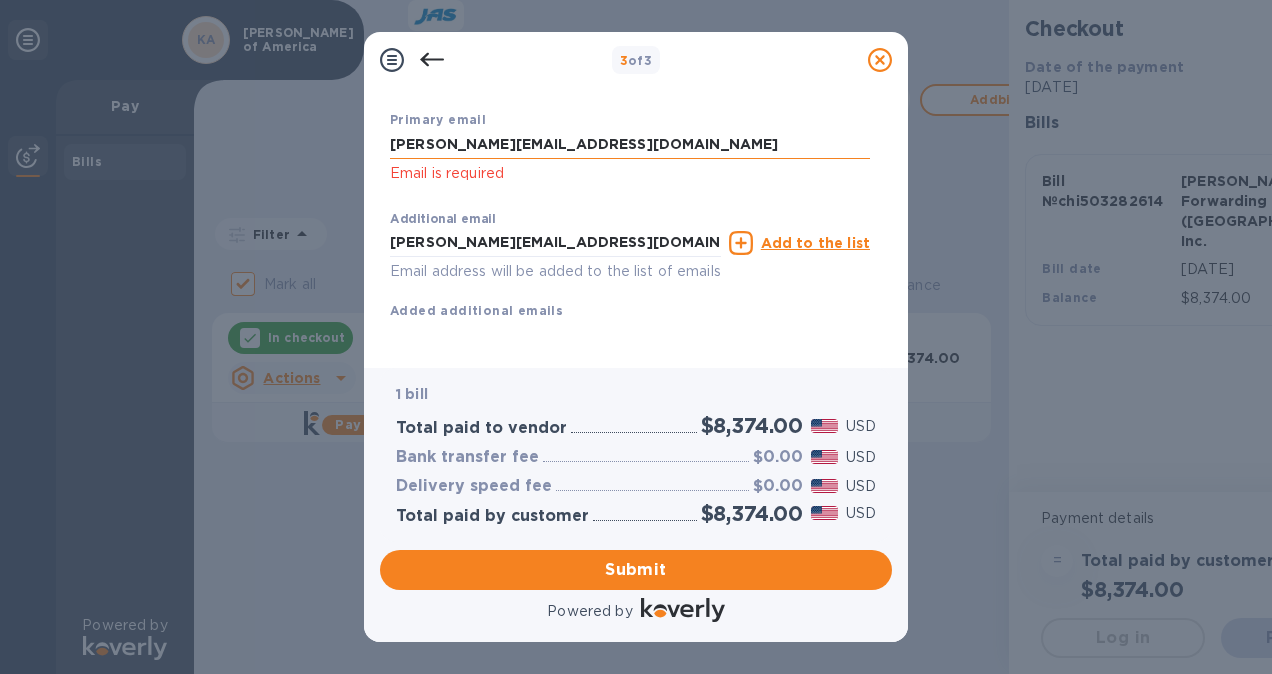 click on "steve@kwamerica.com" at bounding box center [630, 145] 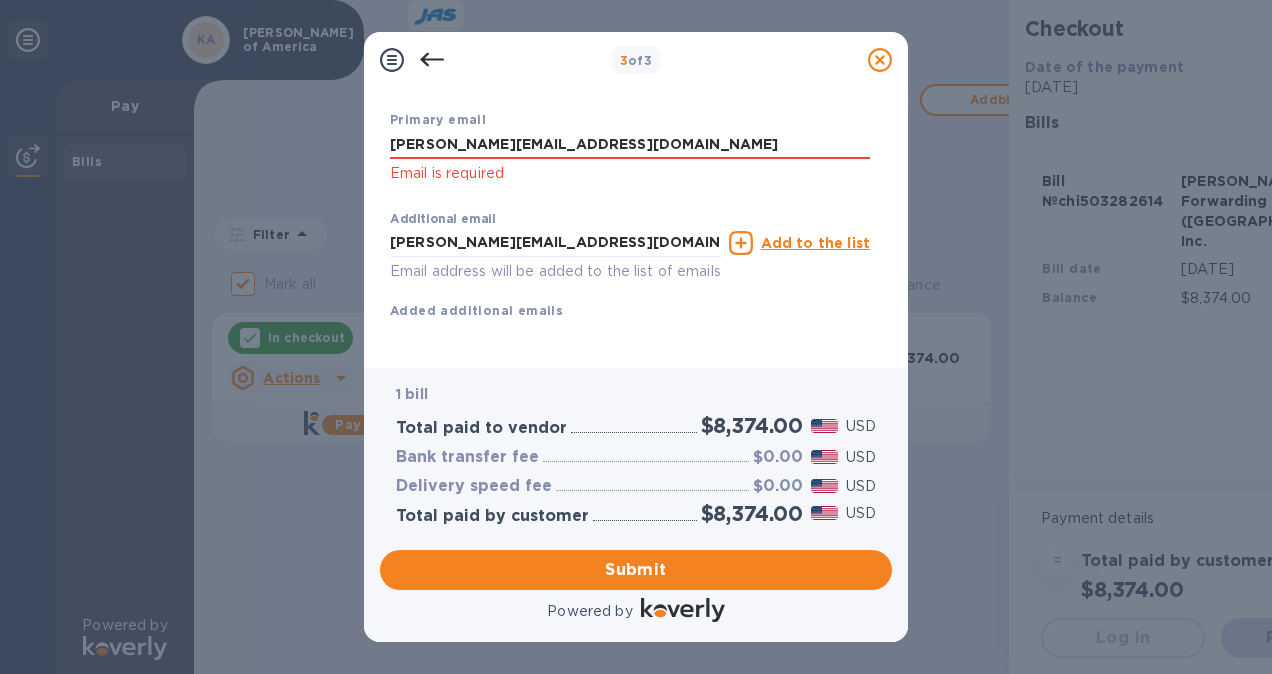 scroll, scrollTop: 404, scrollLeft: 0, axis: vertical 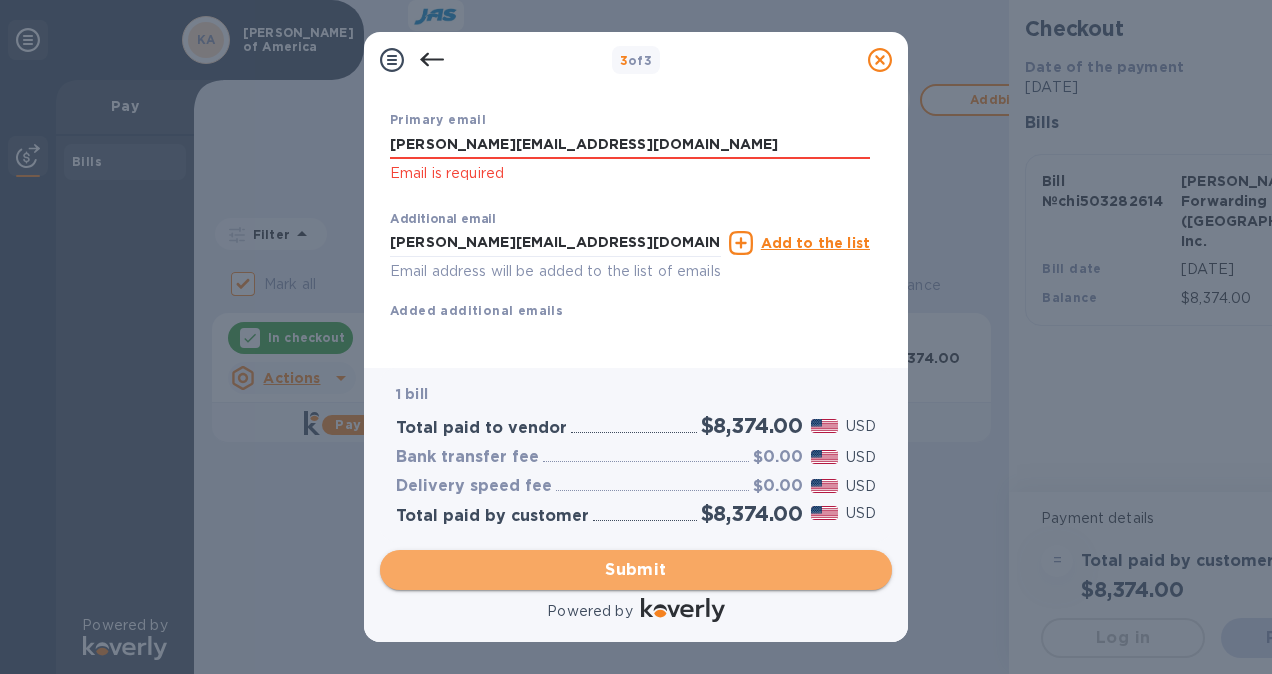 click on "Submit" at bounding box center (636, 570) 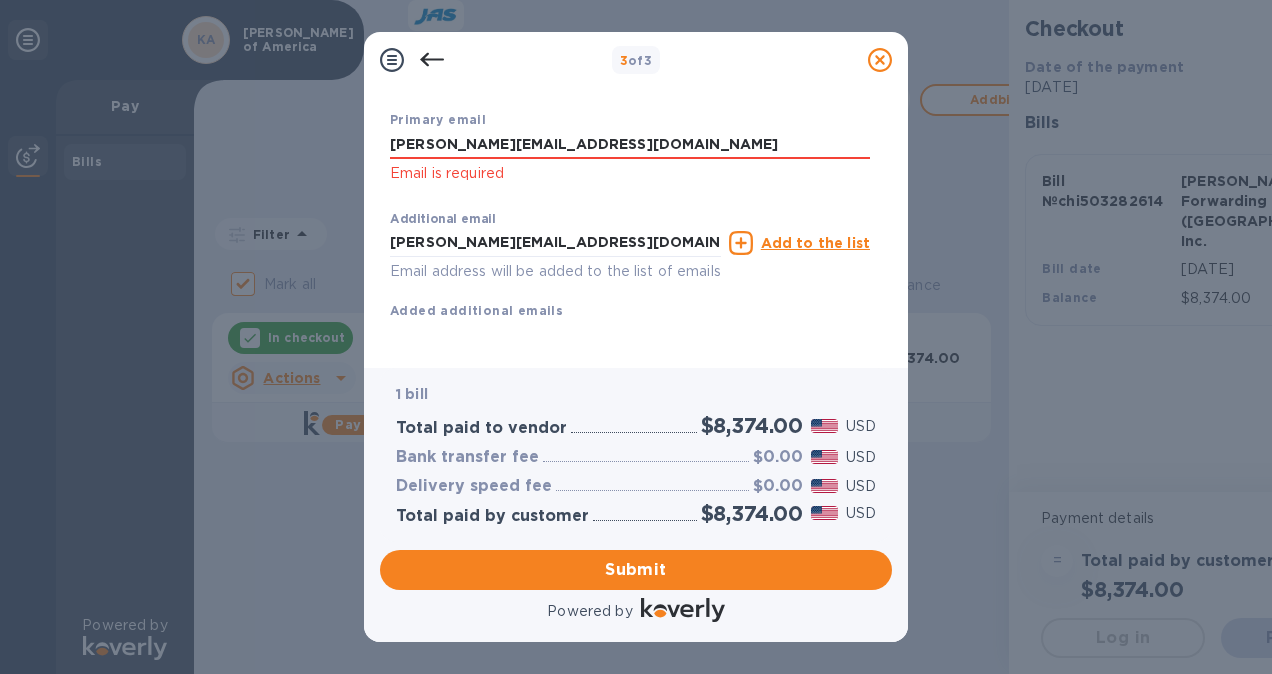 drag, startPoint x: 427, startPoint y: 121, endPoint x: 308, endPoint y: 115, distance: 119.15116 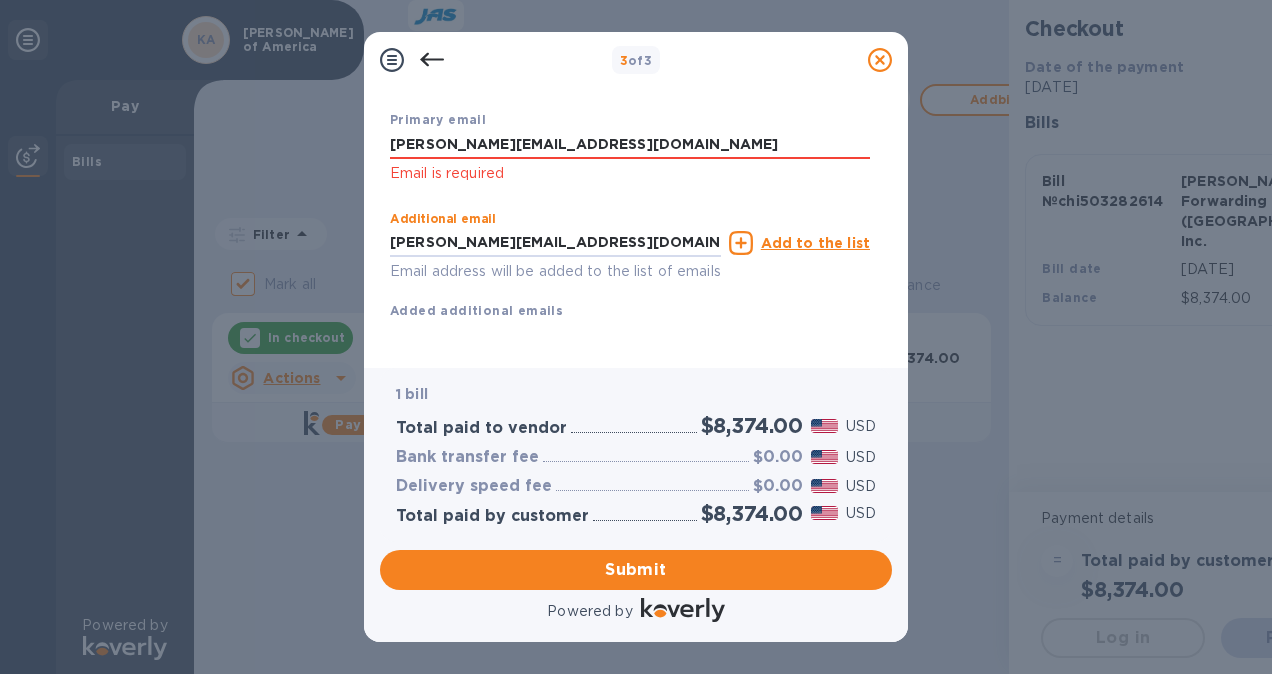 drag, startPoint x: 426, startPoint y: 216, endPoint x: 335, endPoint y: 216, distance: 91 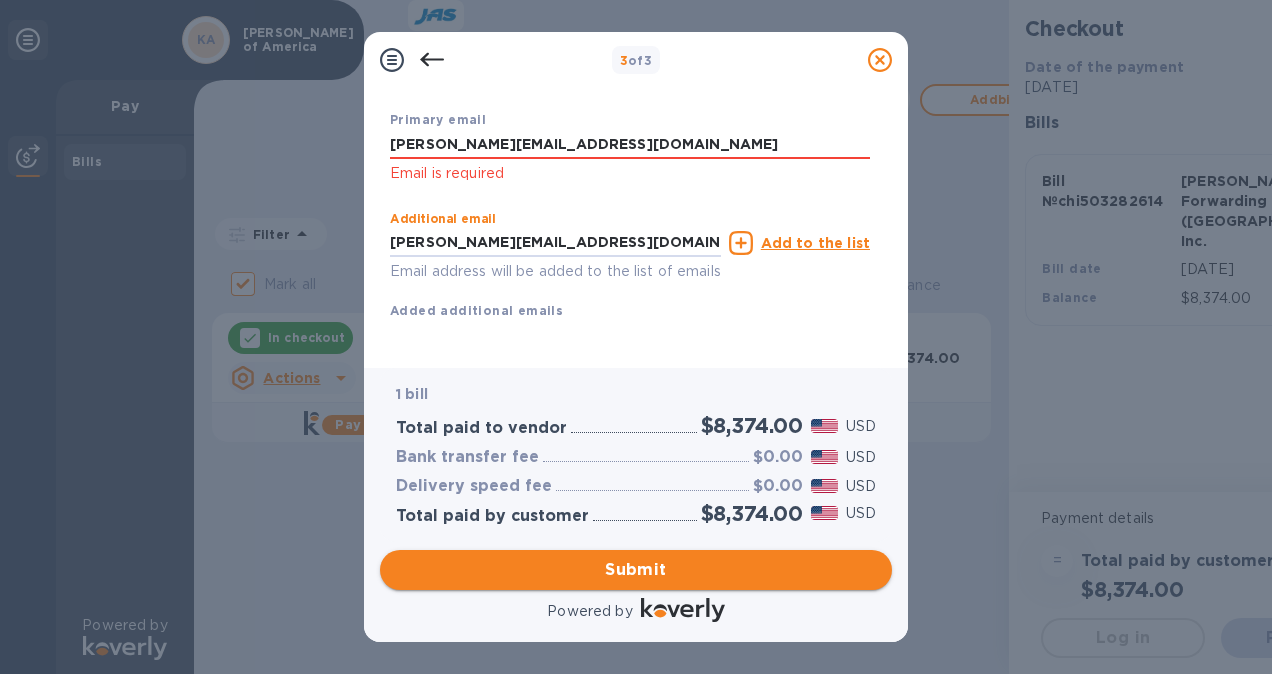 type on "jill@kwamerica.com" 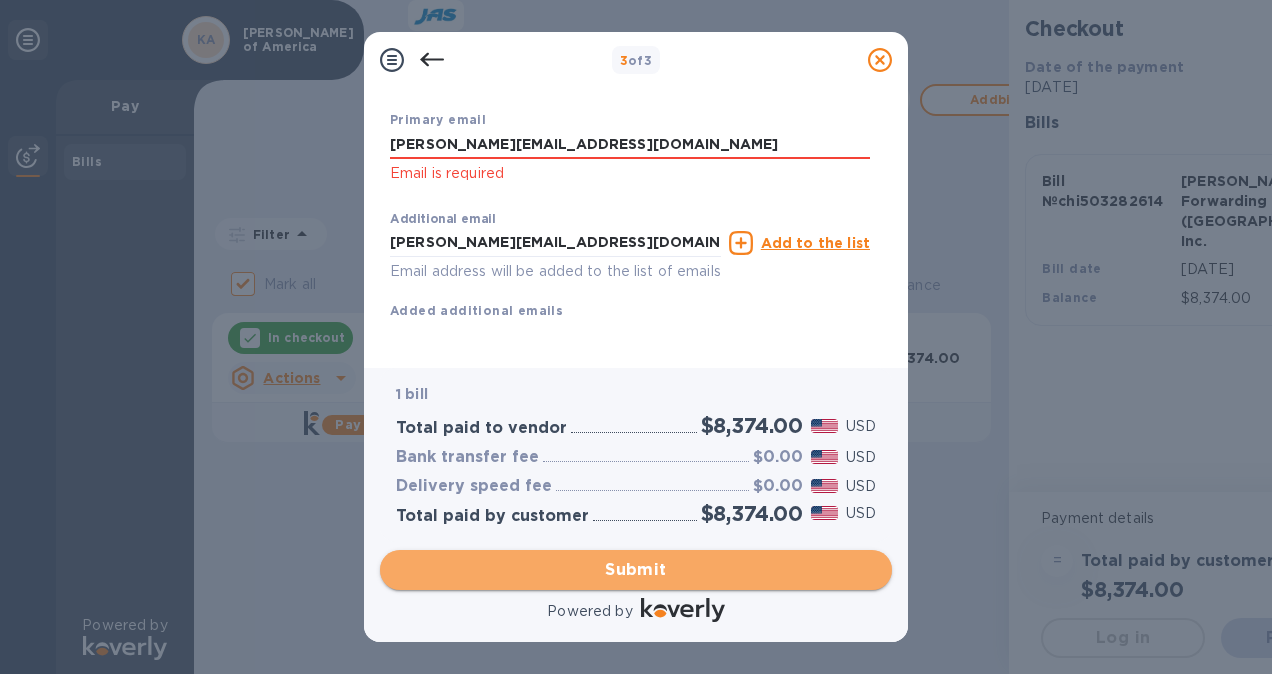 click on "Submit" at bounding box center [636, 570] 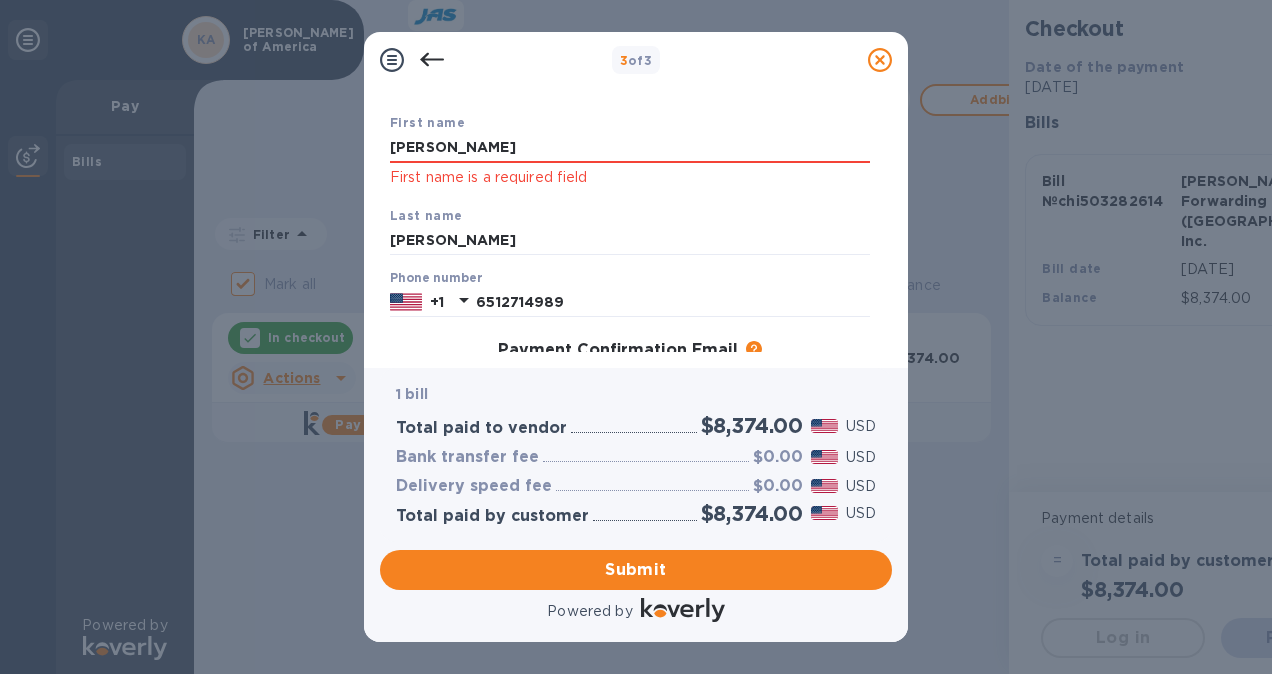 scroll, scrollTop: 304, scrollLeft: 0, axis: vertical 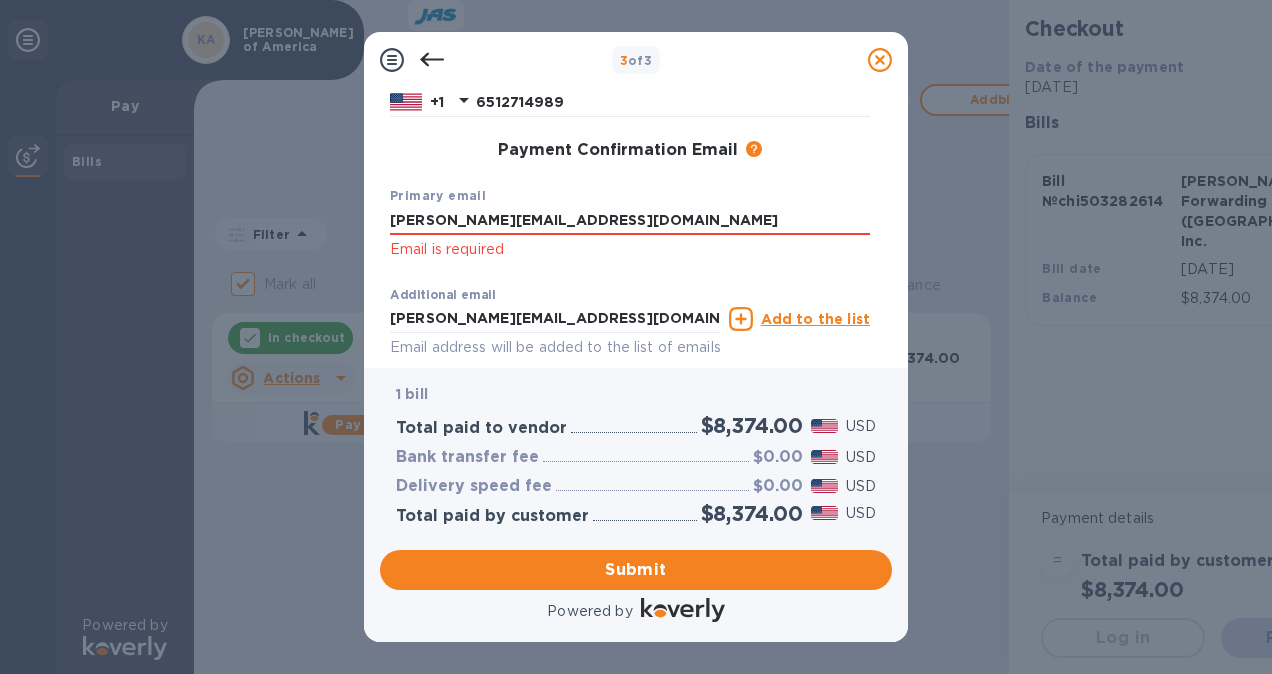 drag, startPoint x: 570, startPoint y: 224, endPoint x: 82, endPoint y: 204, distance: 488.40967 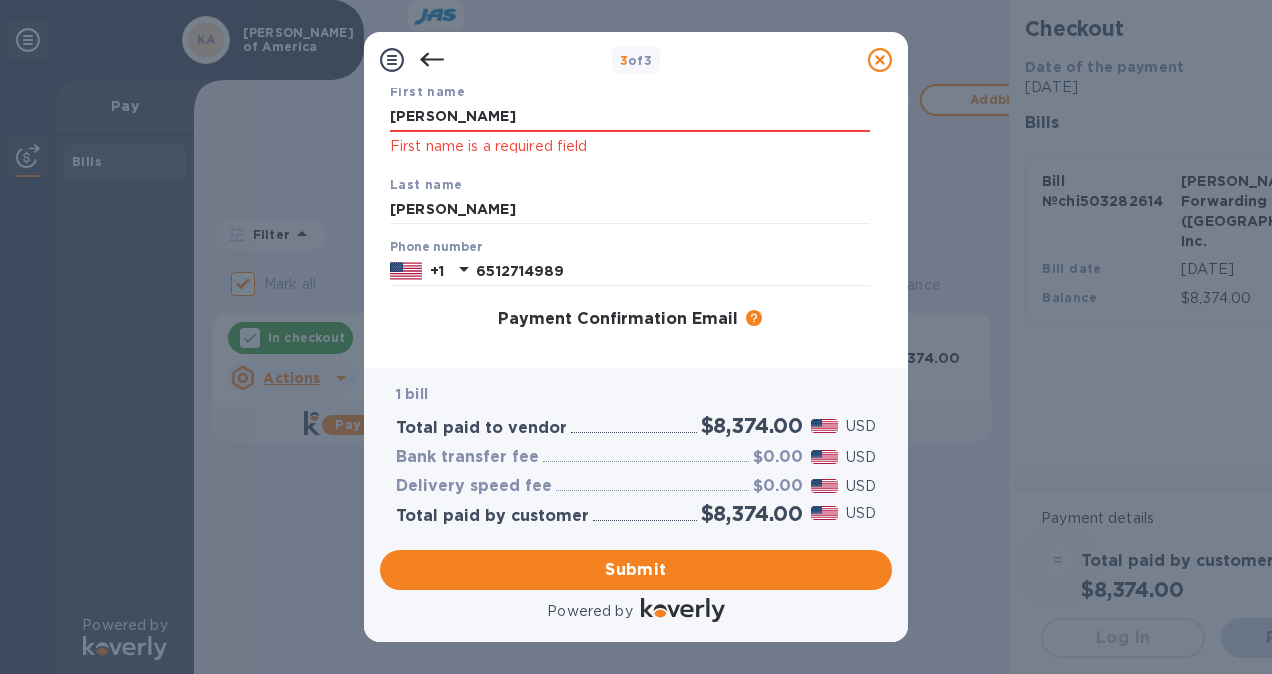 scroll, scrollTop: 0, scrollLeft: 0, axis: both 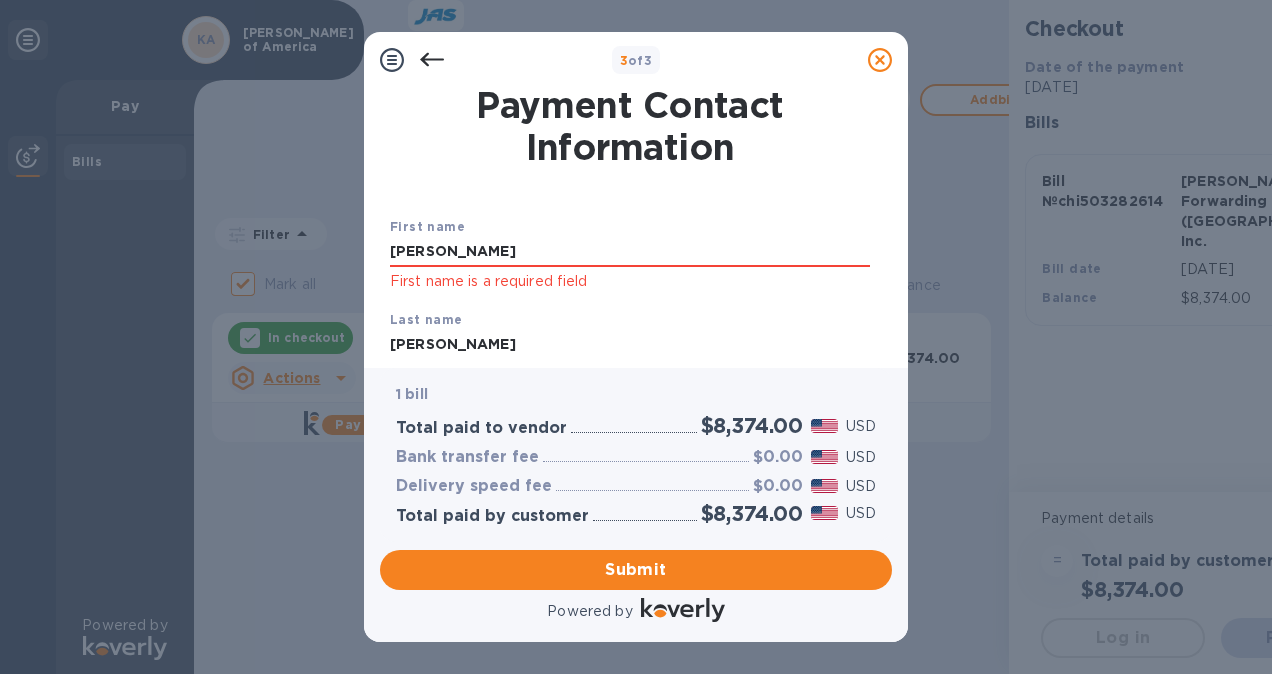 drag, startPoint x: 466, startPoint y: 248, endPoint x: 314, endPoint y: 252, distance: 152.05263 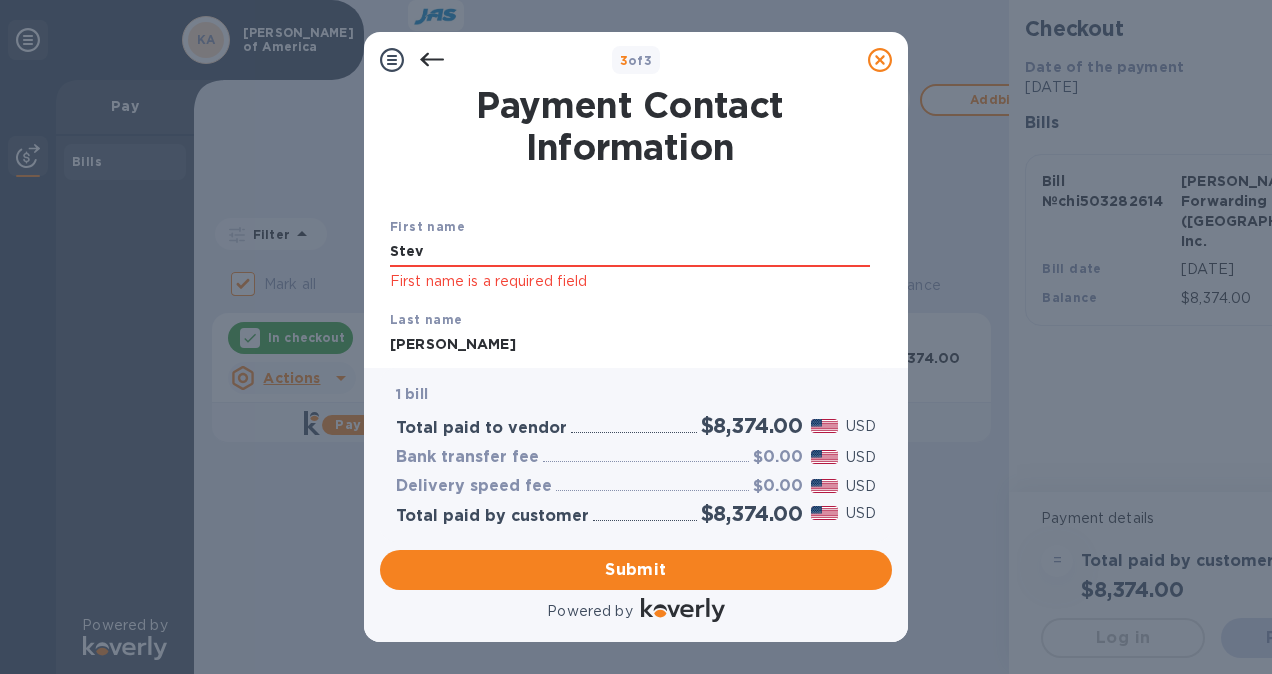 type on "Steve" 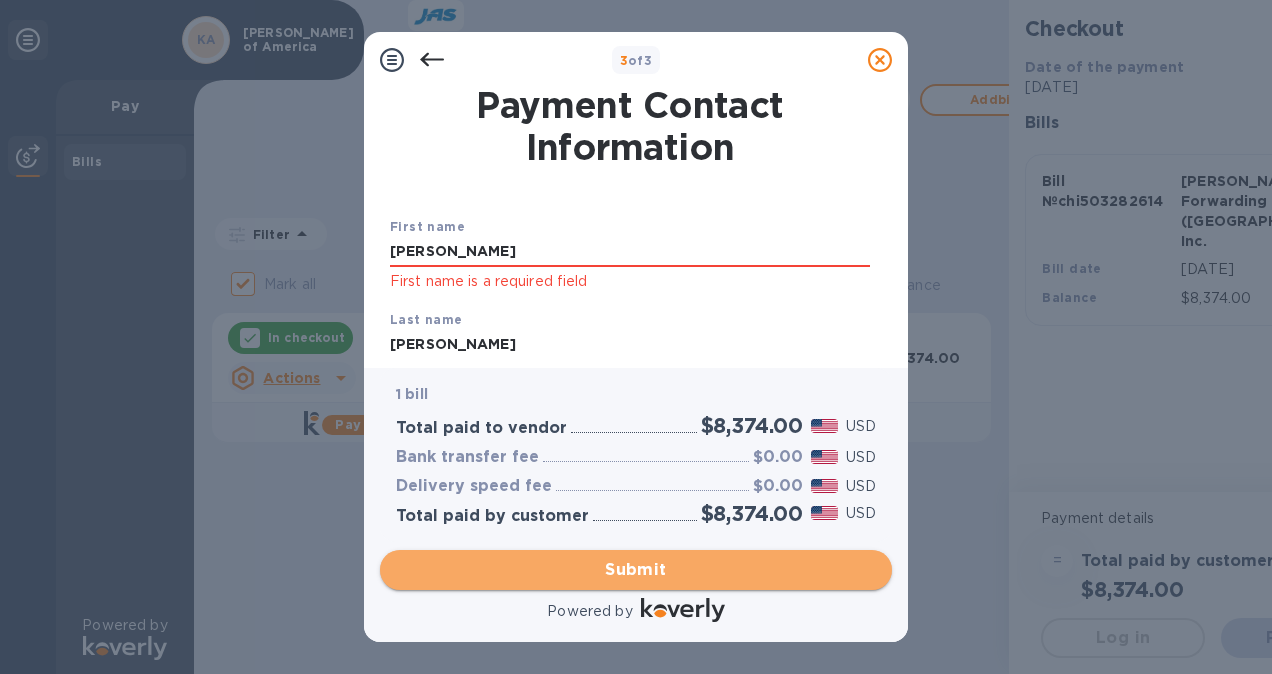 click on "Submit" at bounding box center (636, 570) 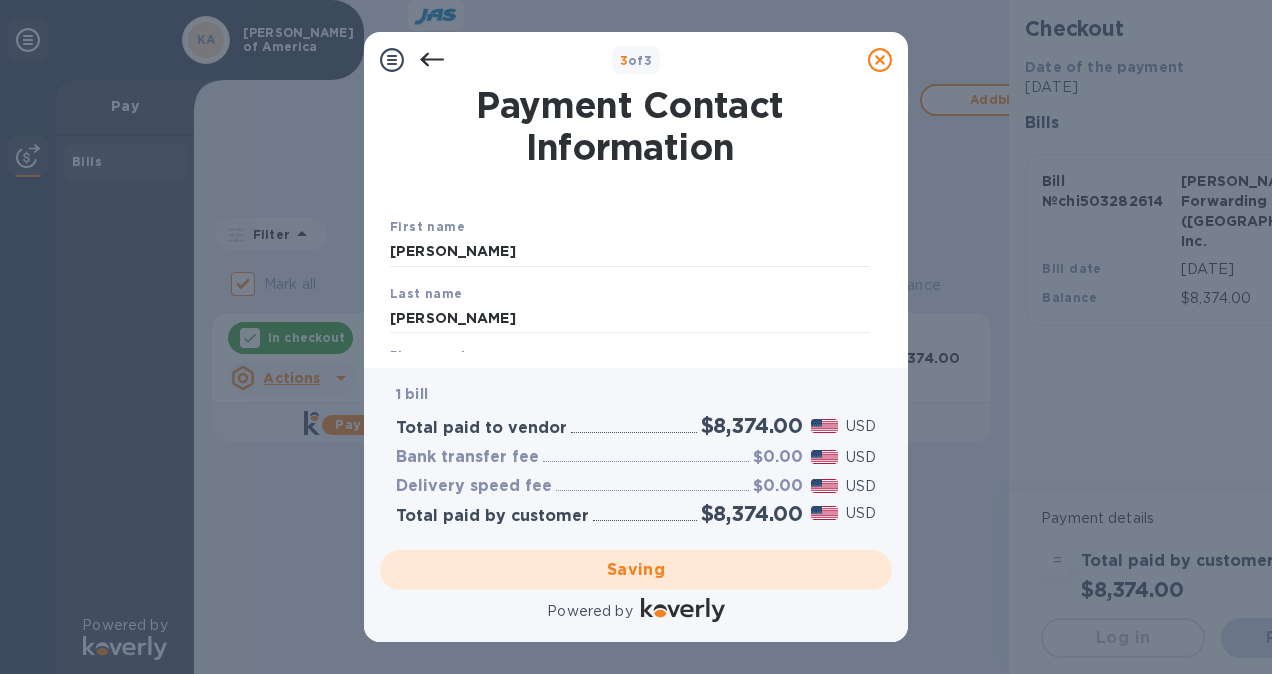 checkbox on "false" 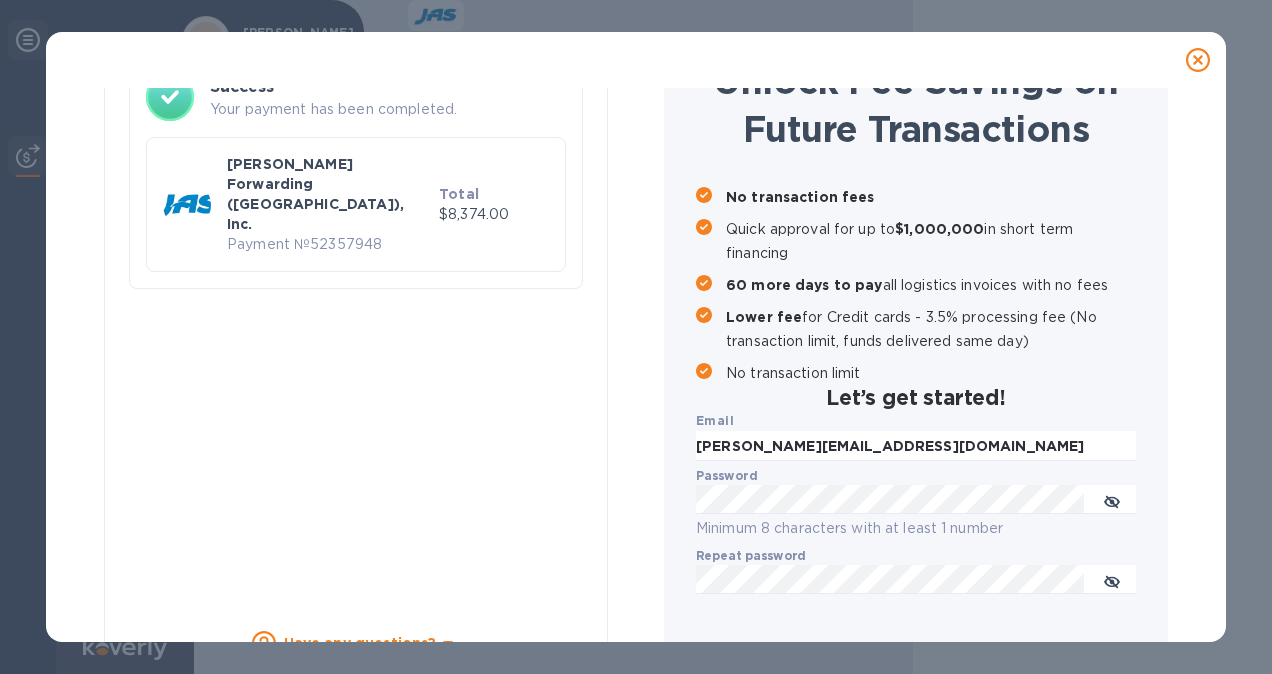 scroll, scrollTop: 200, scrollLeft: 0, axis: vertical 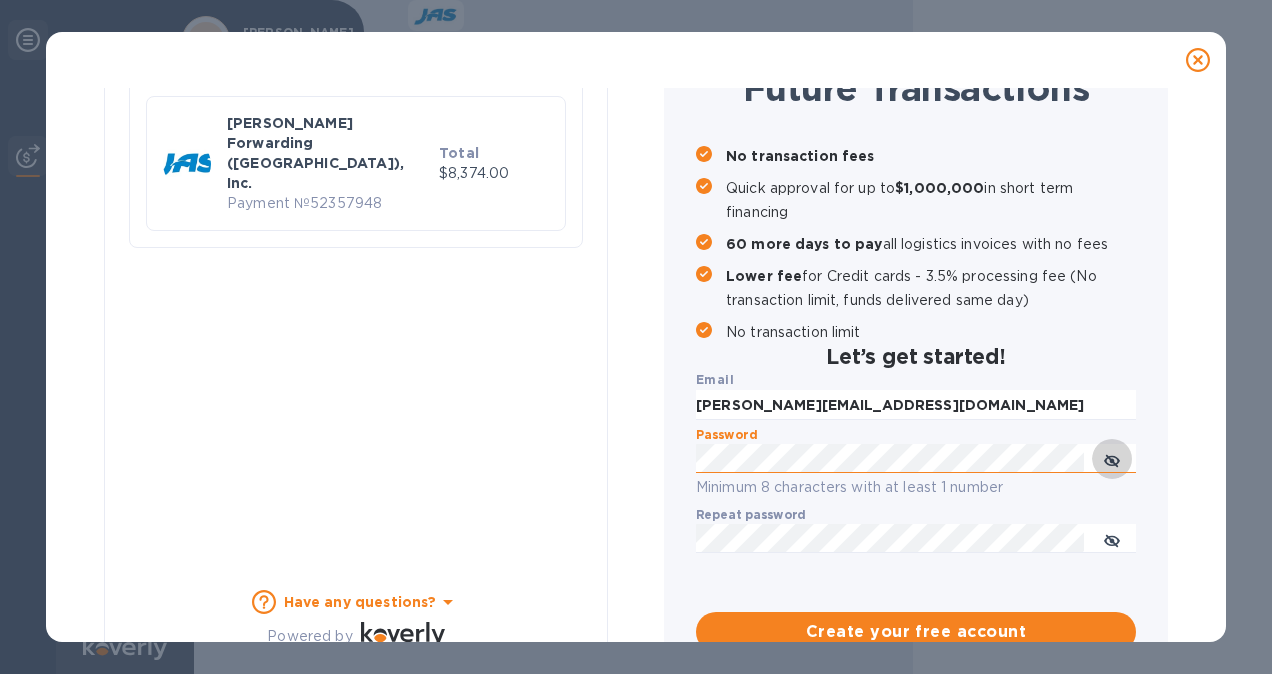 click 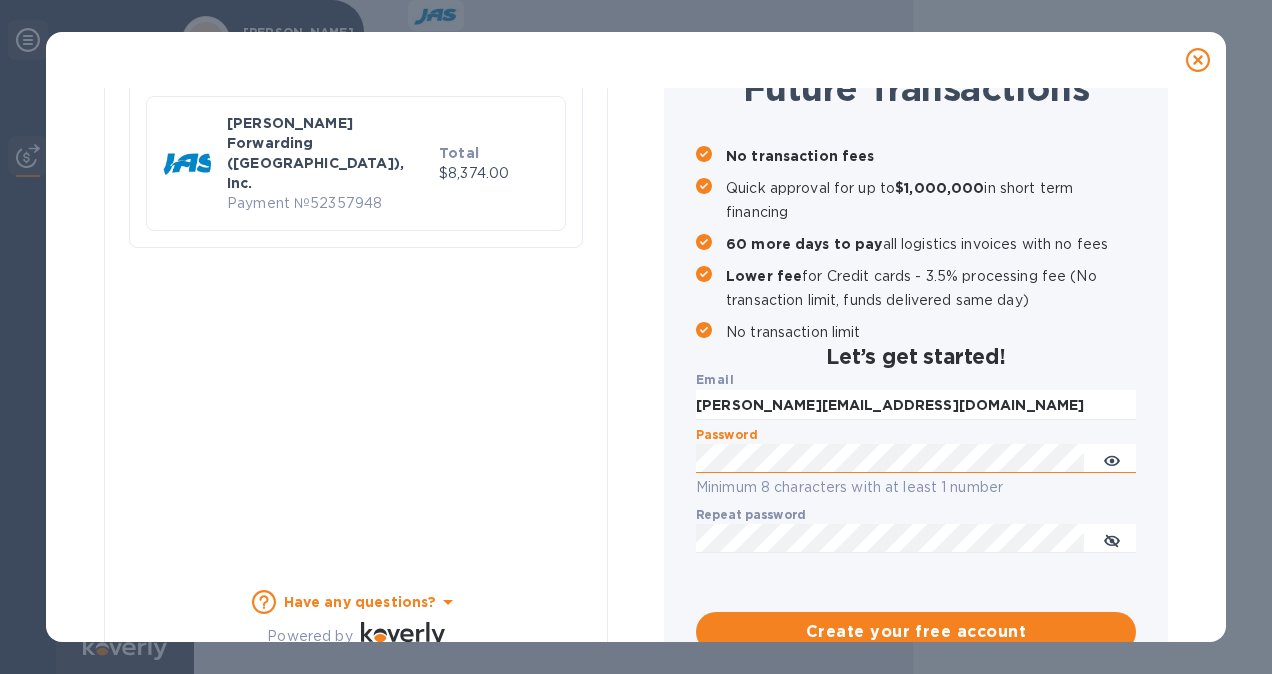 click 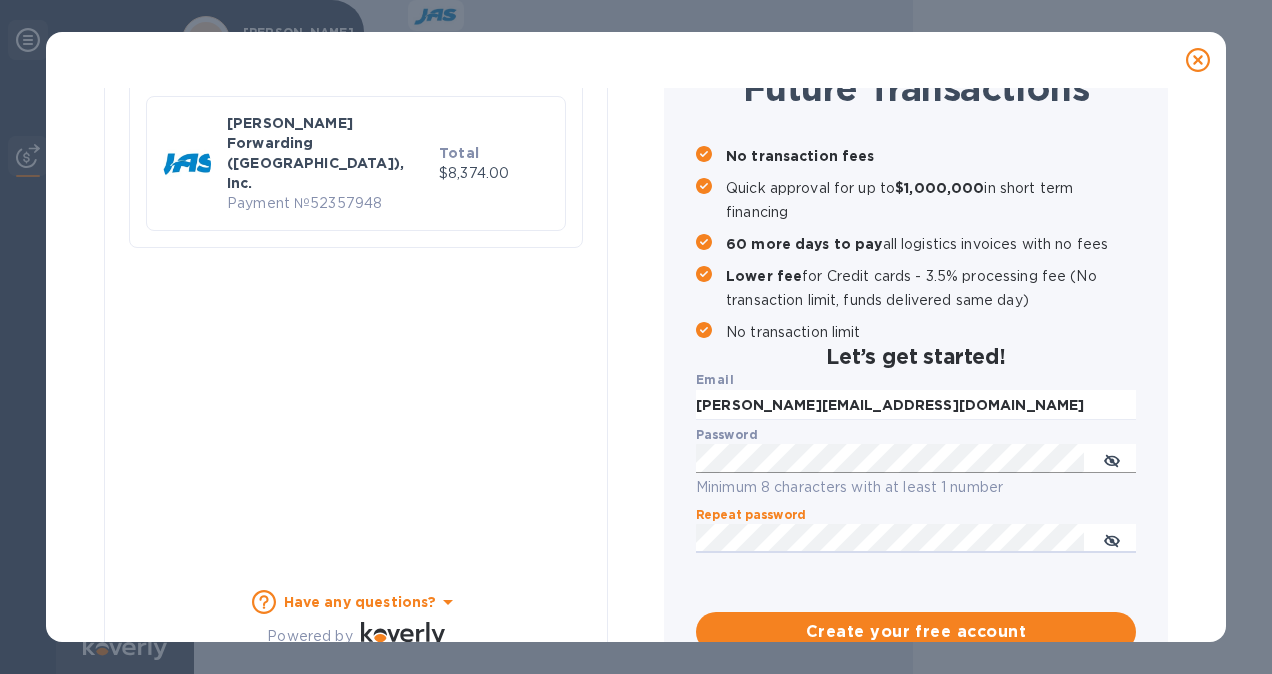 scroll, scrollTop: 246, scrollLeft: 0, axis: vertical 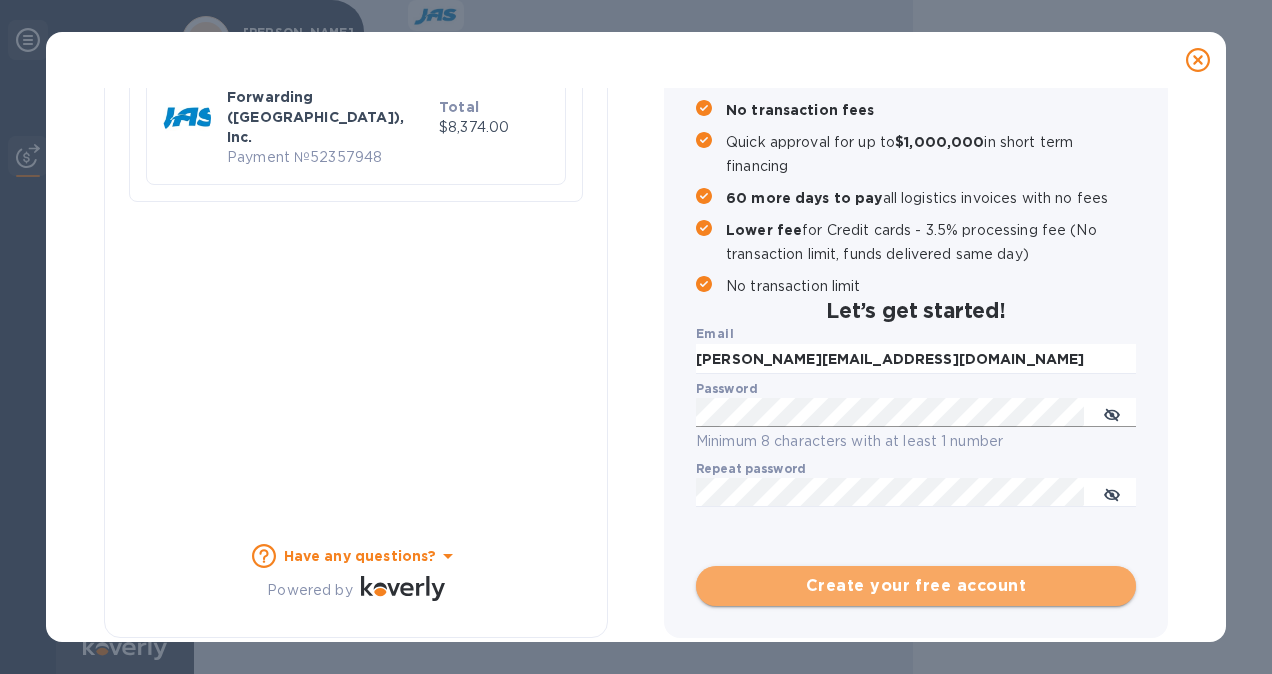 click on "Create your free account" at bounding box center [916, 586] 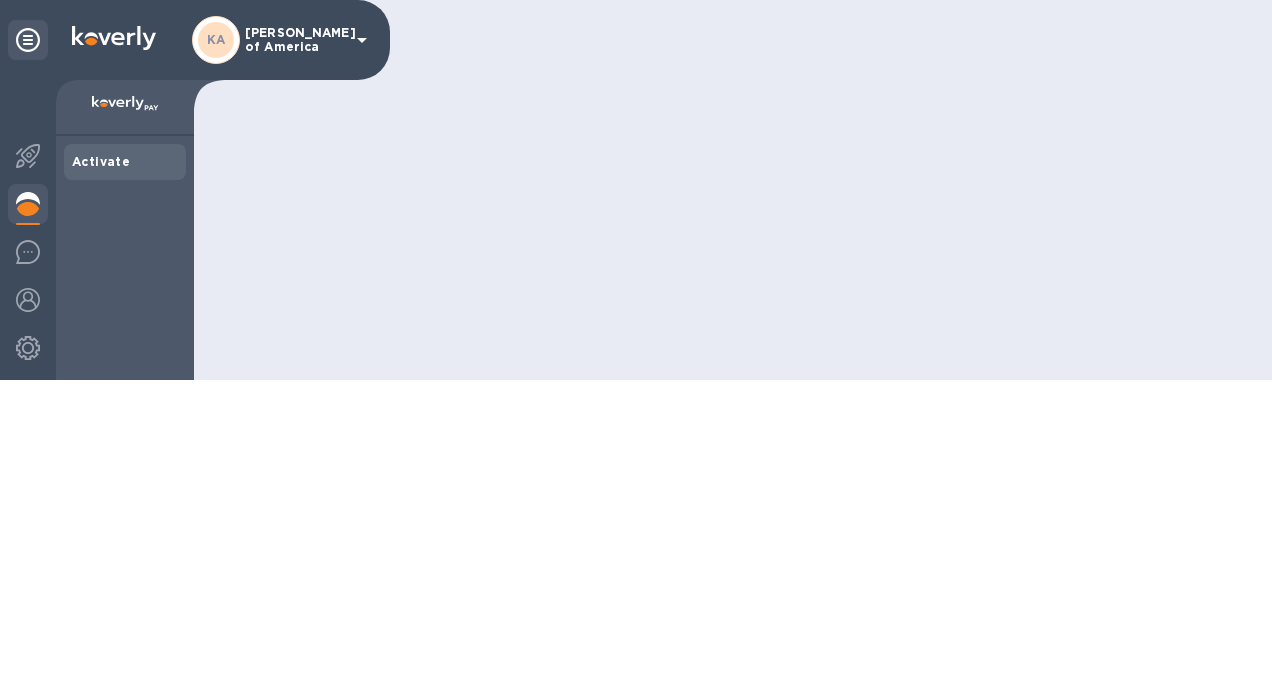 scroll, scrollTop: 0, scrollLeft: 0, axis: both 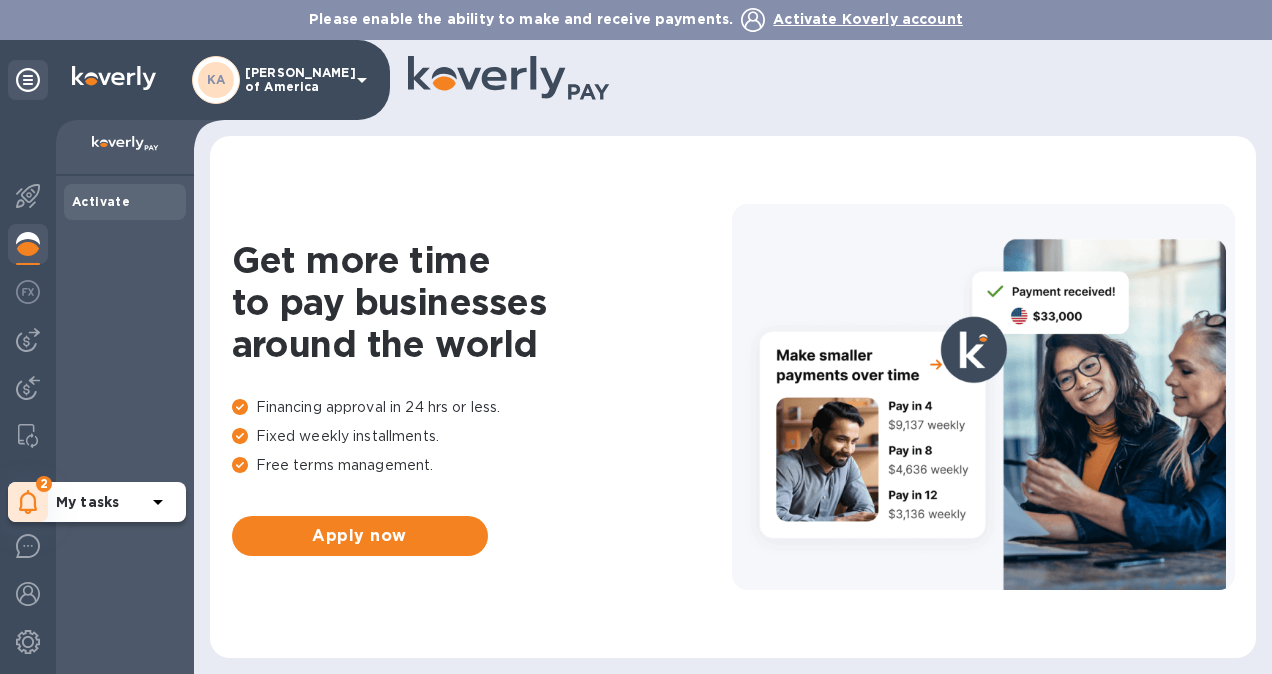 click on "My tasks" at bounding box center (87, 502) 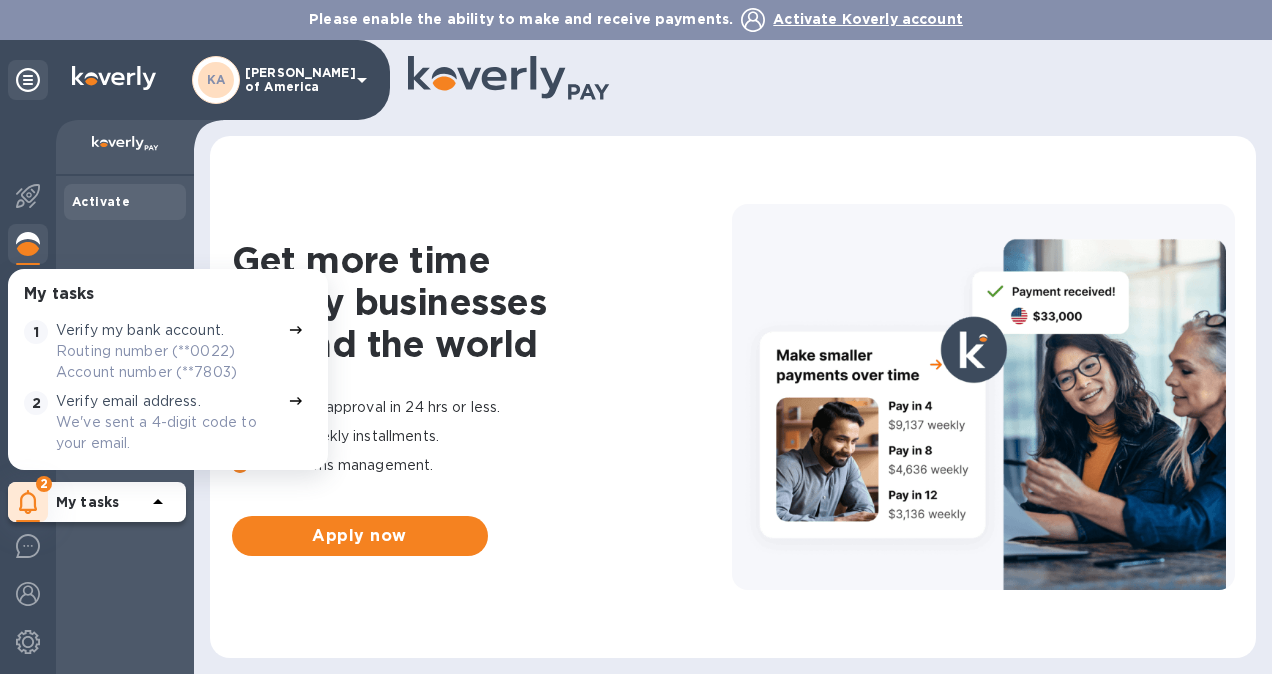 drag, startPoint x: 93, startPoint y: 556, endPoint x: 100, endPoint y: 546, distance: 12.206555 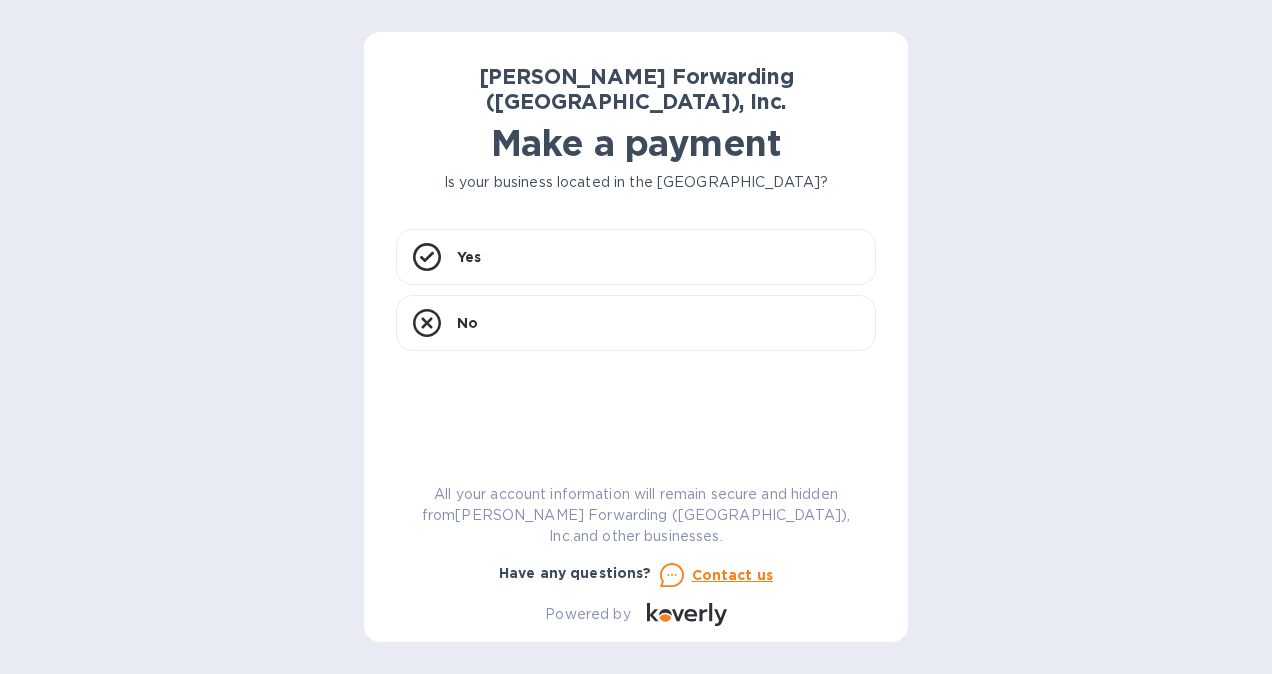 scroll, scrollTop: 0, scrollLeft: 0, axis: both 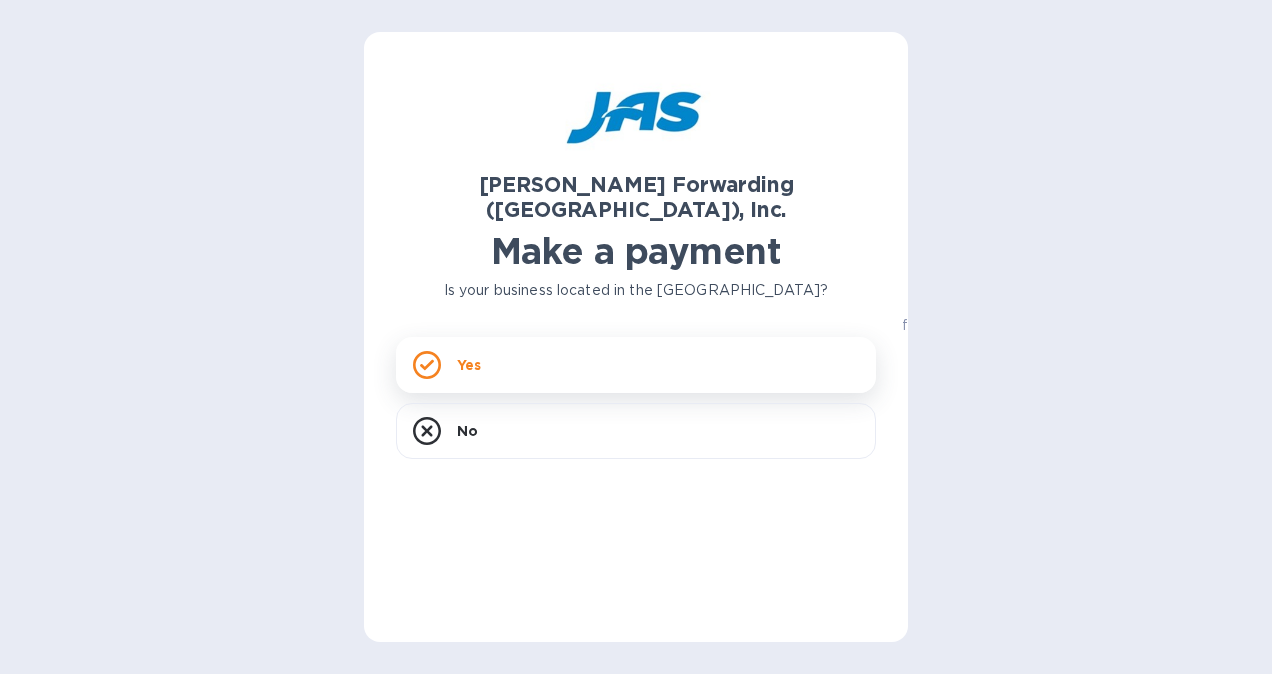 click on "Yes" at bounding box center (636, 365) 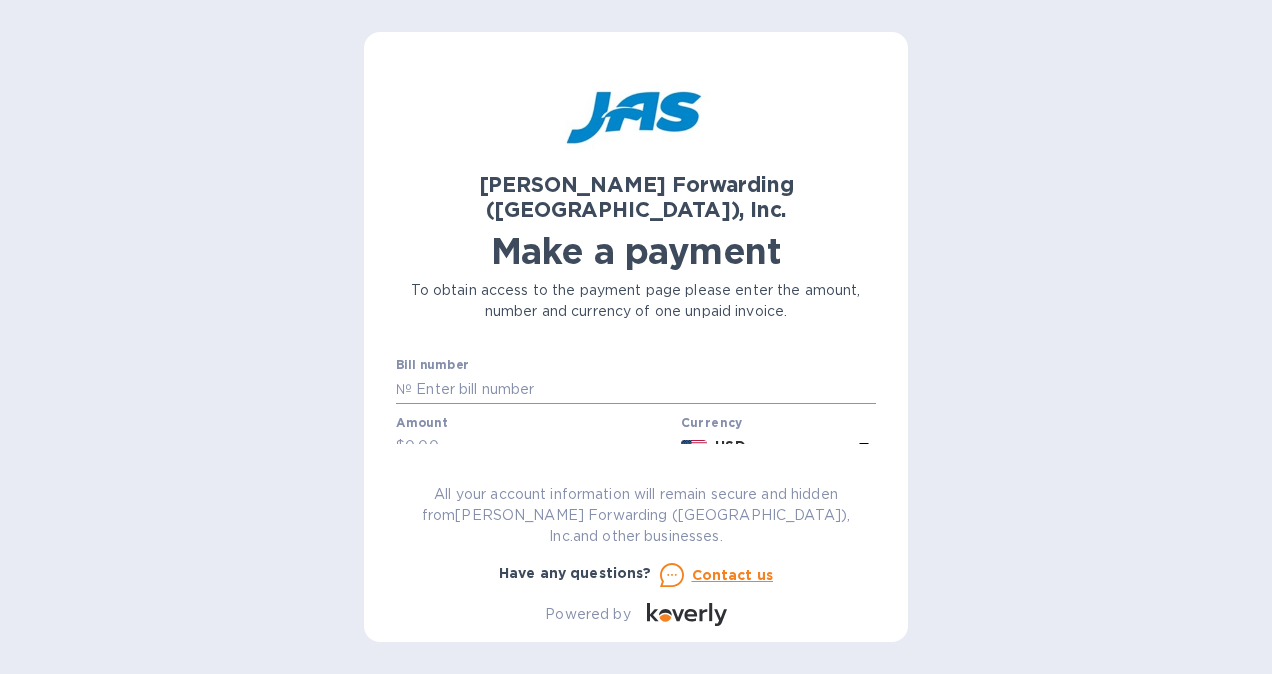 click at bounding box center (644, 389) 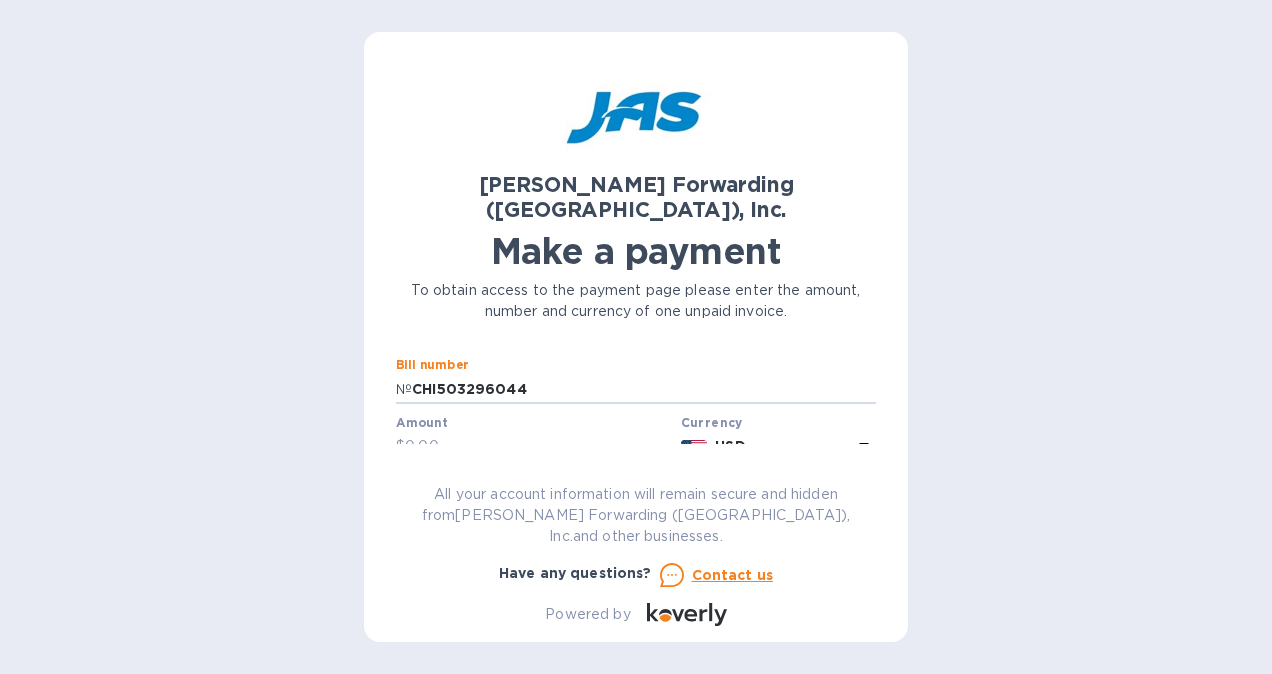 type on "CHI503296044" 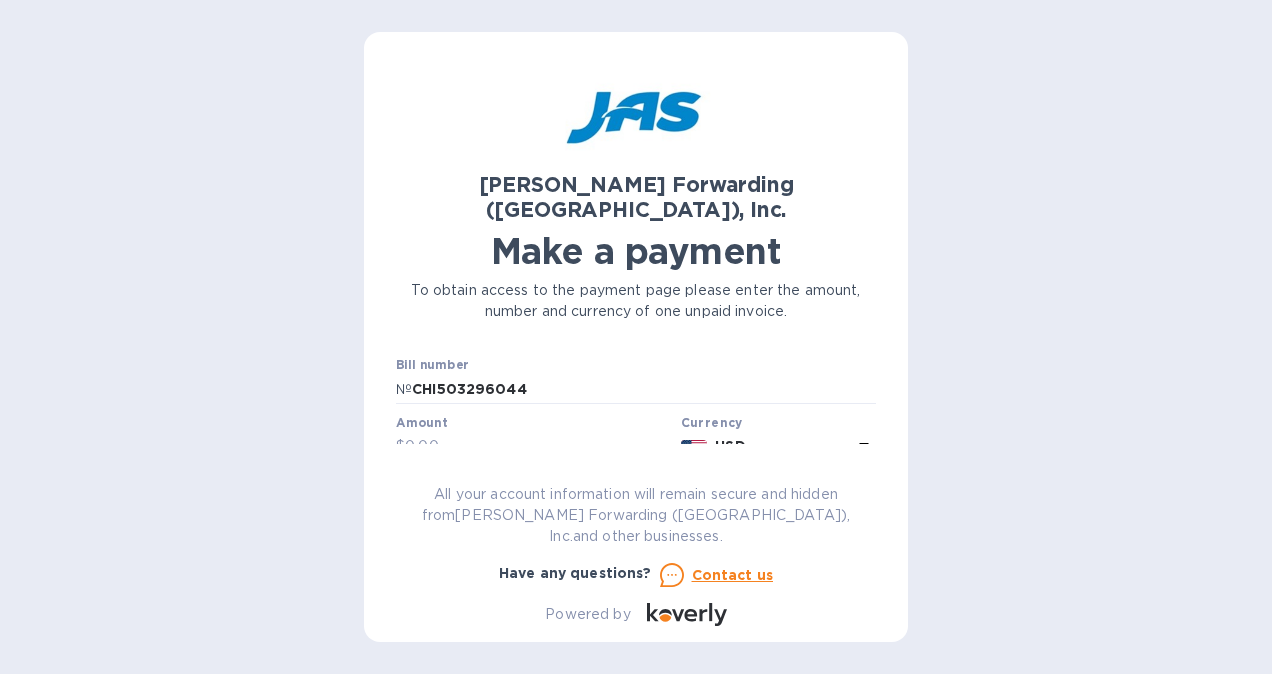 click at bounding box center [539, 447] 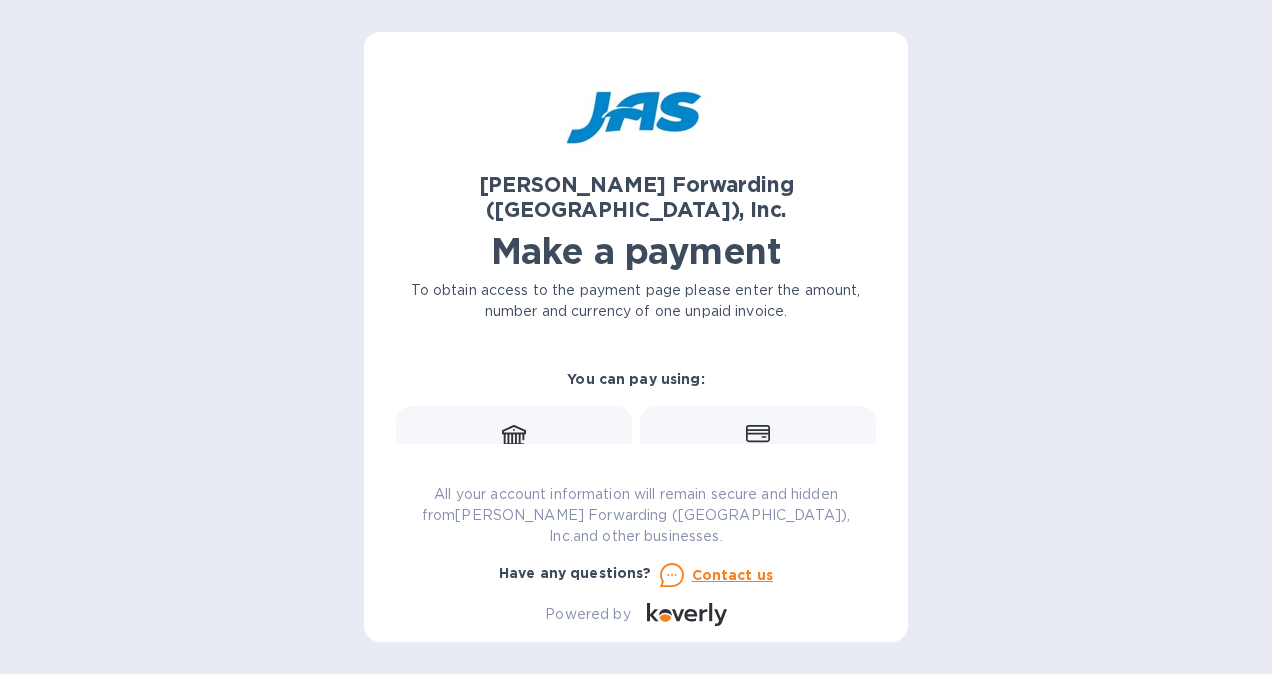 scroll, scrollTop: 100, scrollLeft: 0, axis: vertical 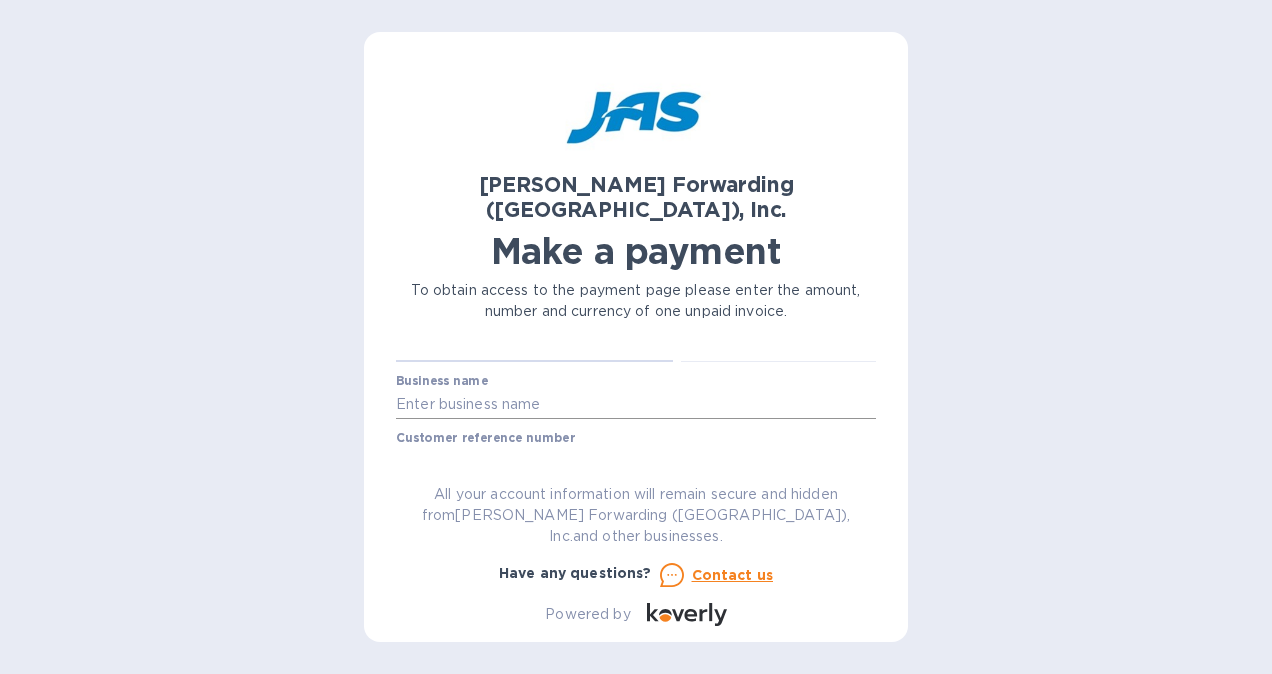 type on "950" 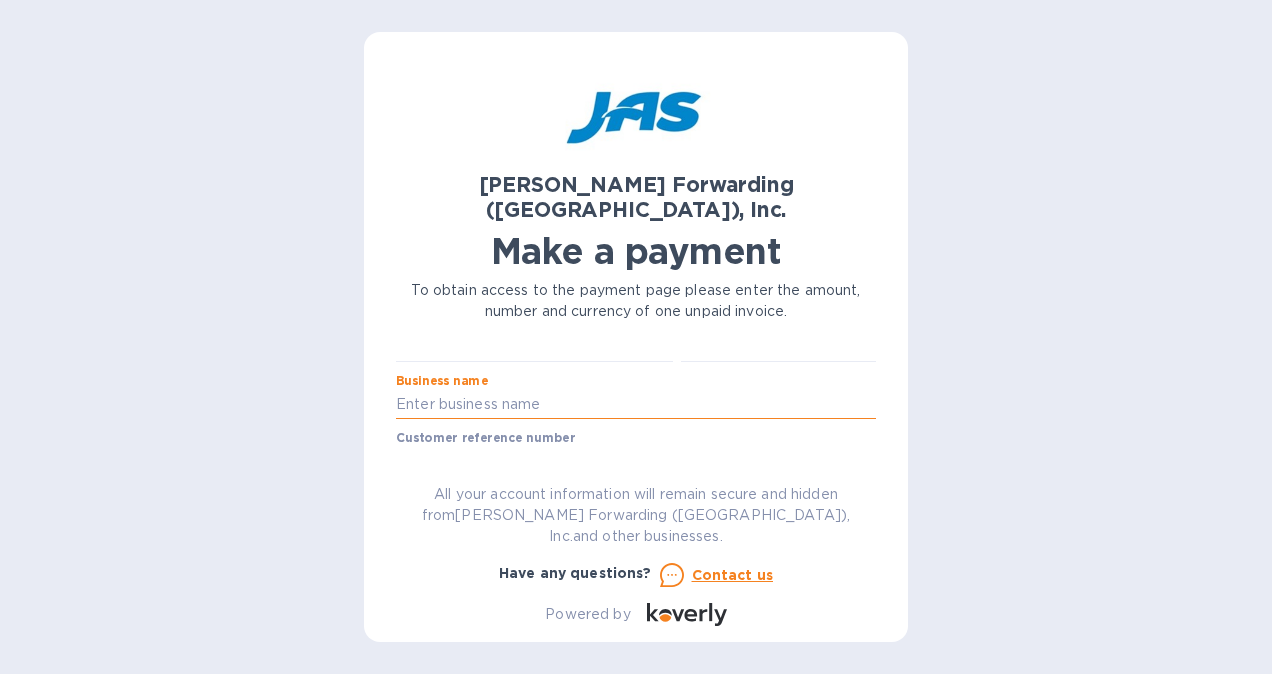 click at bounding box center [636, 405] 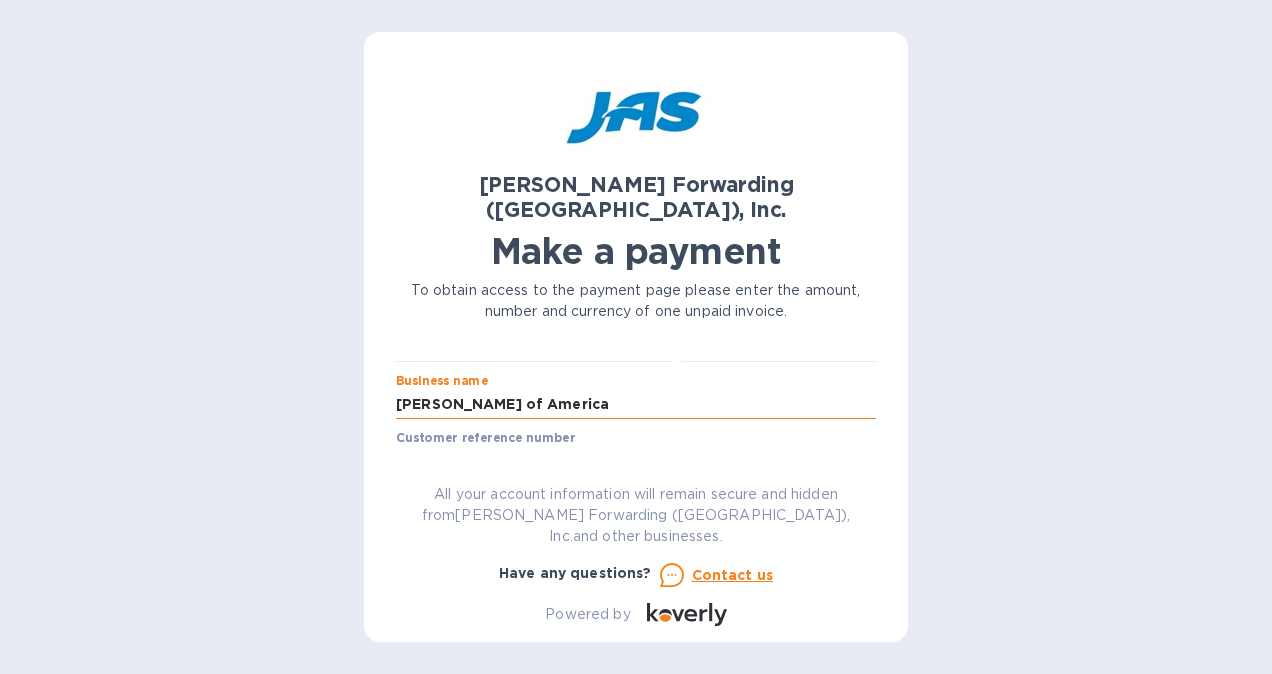 type on "KATHWOHWTE" 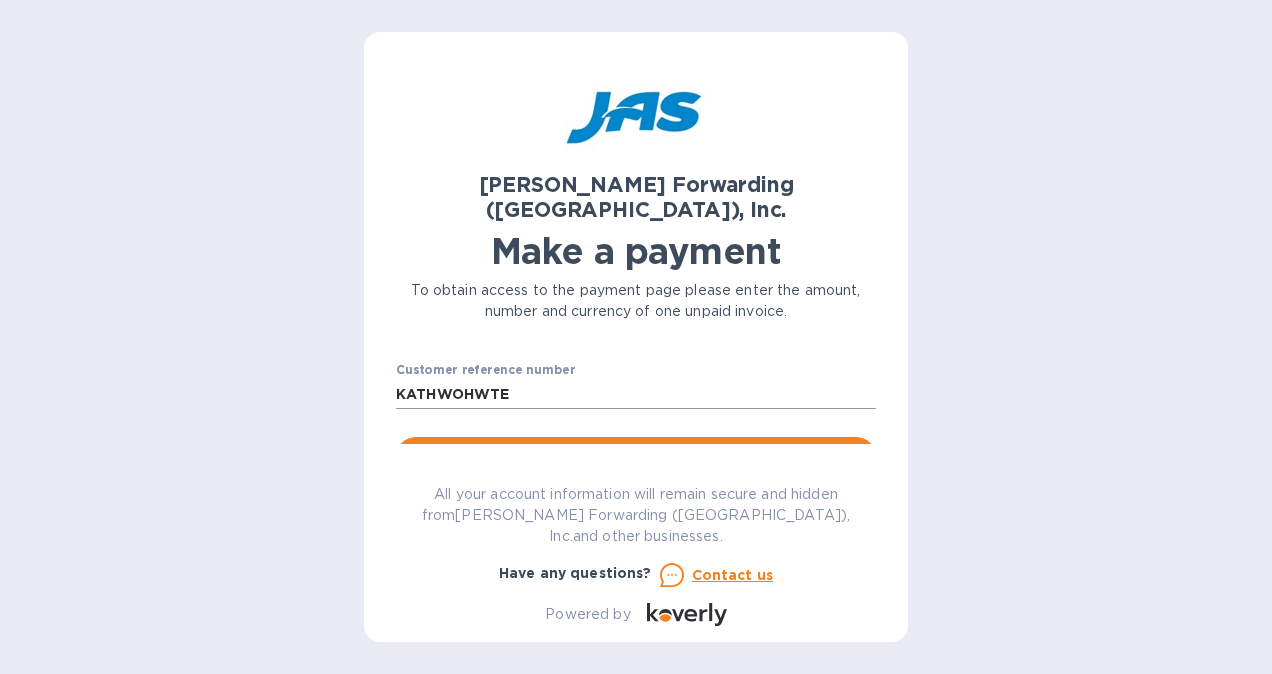 scroll, scrollTop: 200, scrollLeft: 0, axis: vertical 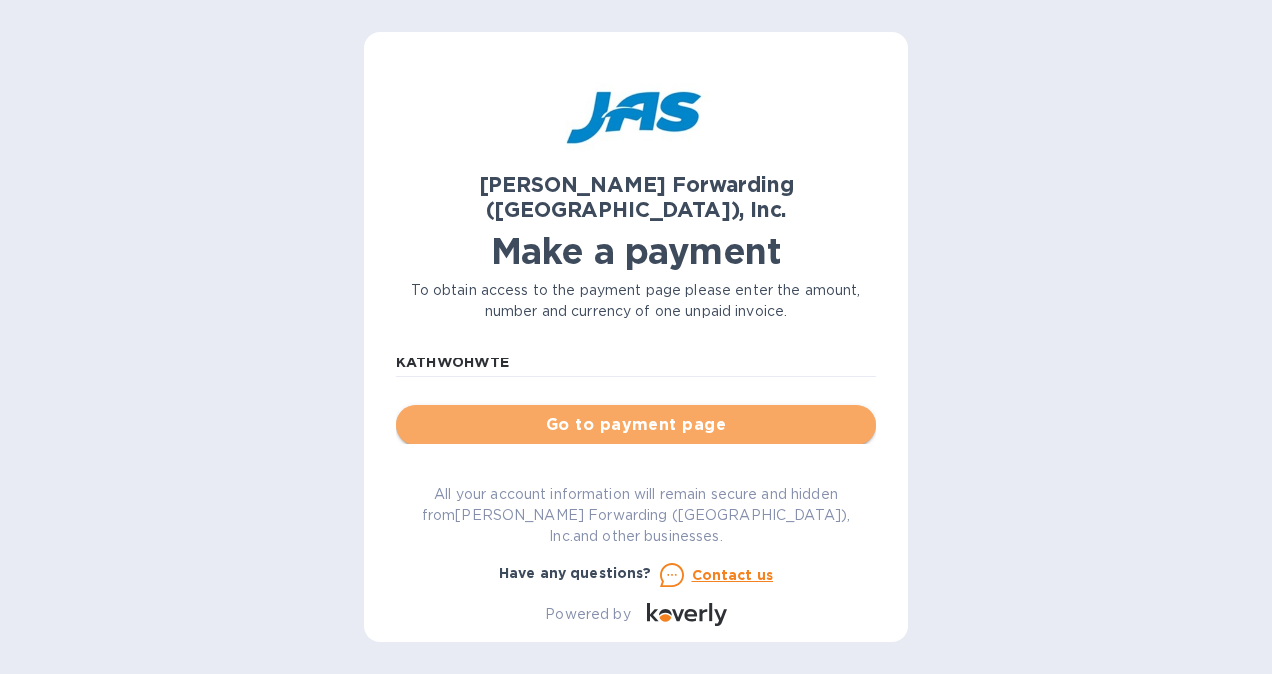 click on "Go to payment page" at bounding box center (636, 425) 